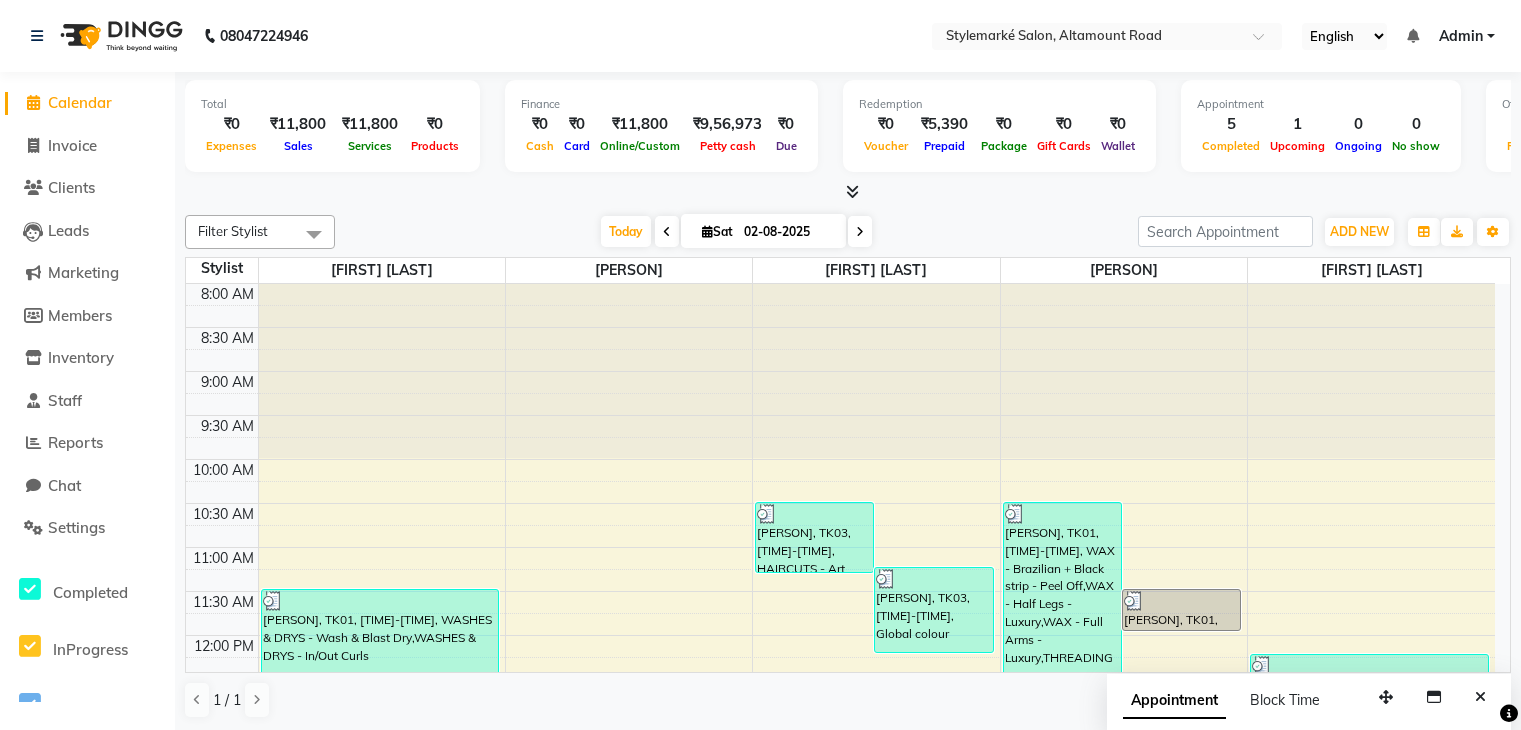 scroll, scrollTop: 0, scrollLeft: 0, axis: both 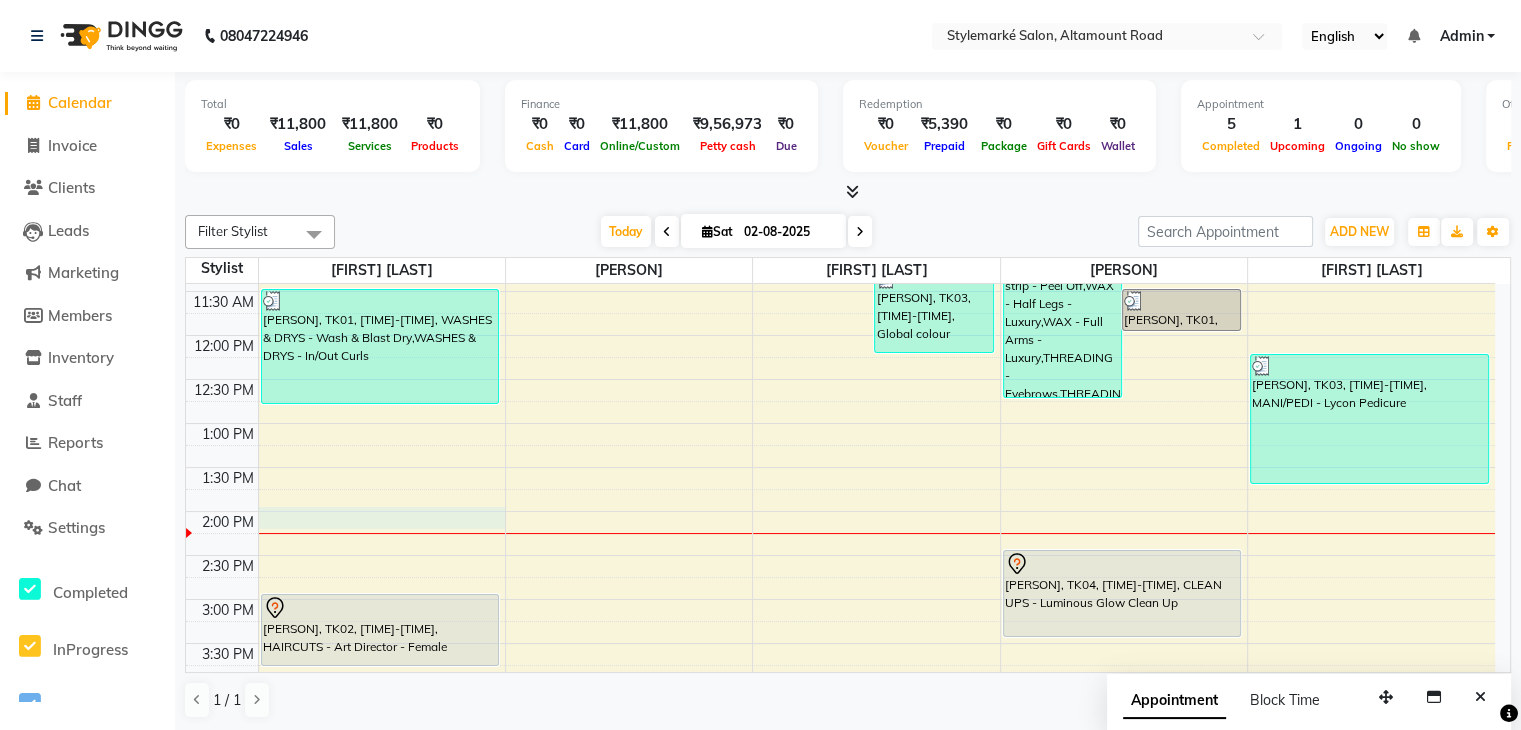 click on "[TIME] [TIME] [TIME] [TIME] [TIME] [TIME] [TIME] [TIME] [TIME] [TIME] [TIME] [TIME] [TIME] [TIME] [TIME] [TIME] [TIME] [TIME] [TIME] [TIME] [TIME] [TIME] [TIME] [TIME]     [PERSON], TK01, [TIME]-[TIME], WASHES & DRYS - Wash & Blast Dry,WASHES & DRYS - In/Out Curls             [PERSON], TK02, [TIME]-[TIME], HAIRCUTS - Art Director - Female     [PERSON], TK03, [TIME]-[TIME], HAIRCUTS - Art Director - Female     [PERSON], TK03, [TIME]-[TIME], Global colour     [PERSON], TK01, [TIME]-[TIME], WAX - Brazilian + Black strip - Peel Off,WAX - Half Legs - Luxury,WAX - Full Arms - Luxury,THREADING - Eyebrows,THREADING - Upper lip,THREADING - Chin,THREADING - Side locks     [PERSON], TK01, [TIME]-[TIME], WAX - Half Legs - Regular             [PERSON], TK04, [TIME]-[TIME], CLEAN UPS - Luminous Glow Clean Up     [PERSON], TK03, [TIME]-[TIME], MANI/PEDI - Lycon Pedicure" at bounding box center (840, 511) 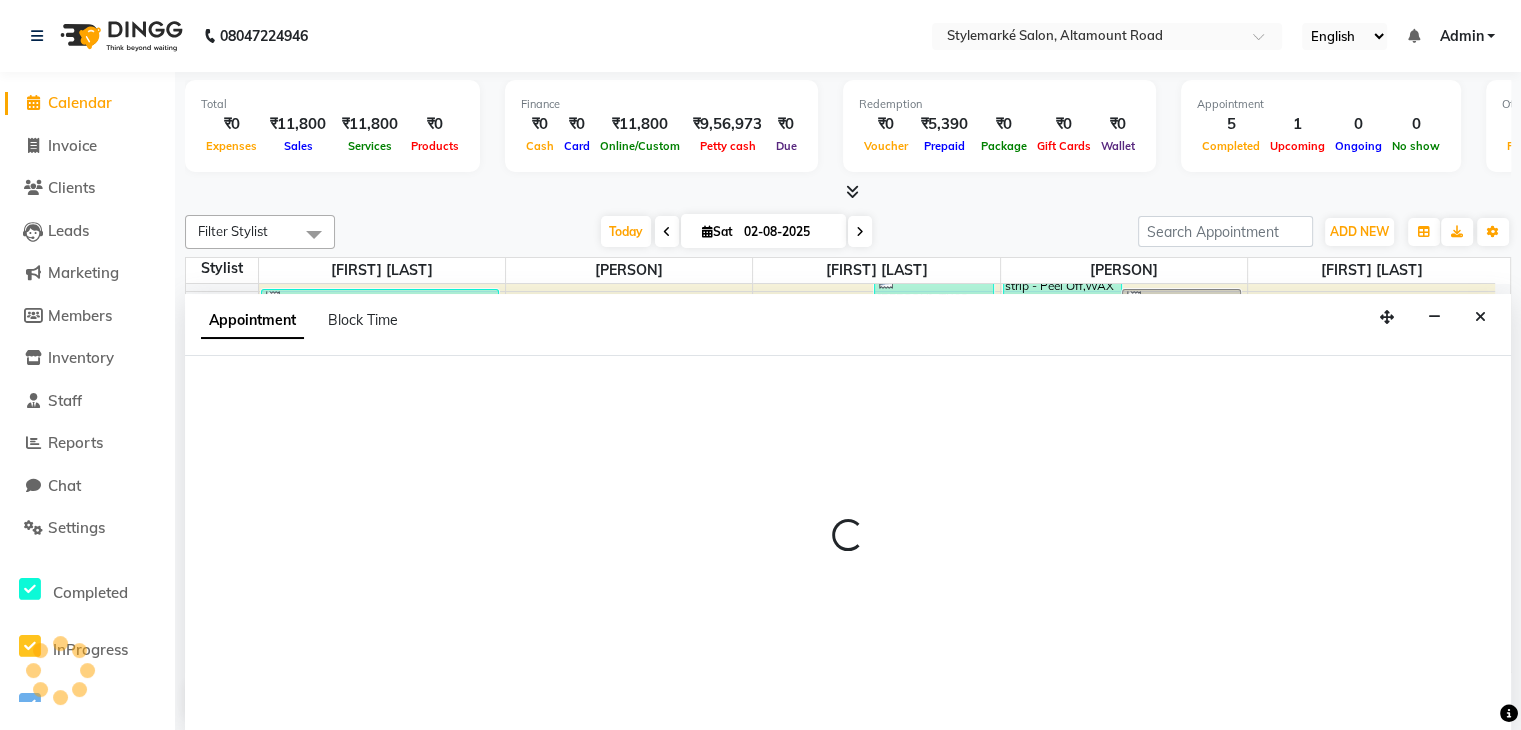 select on "71239" 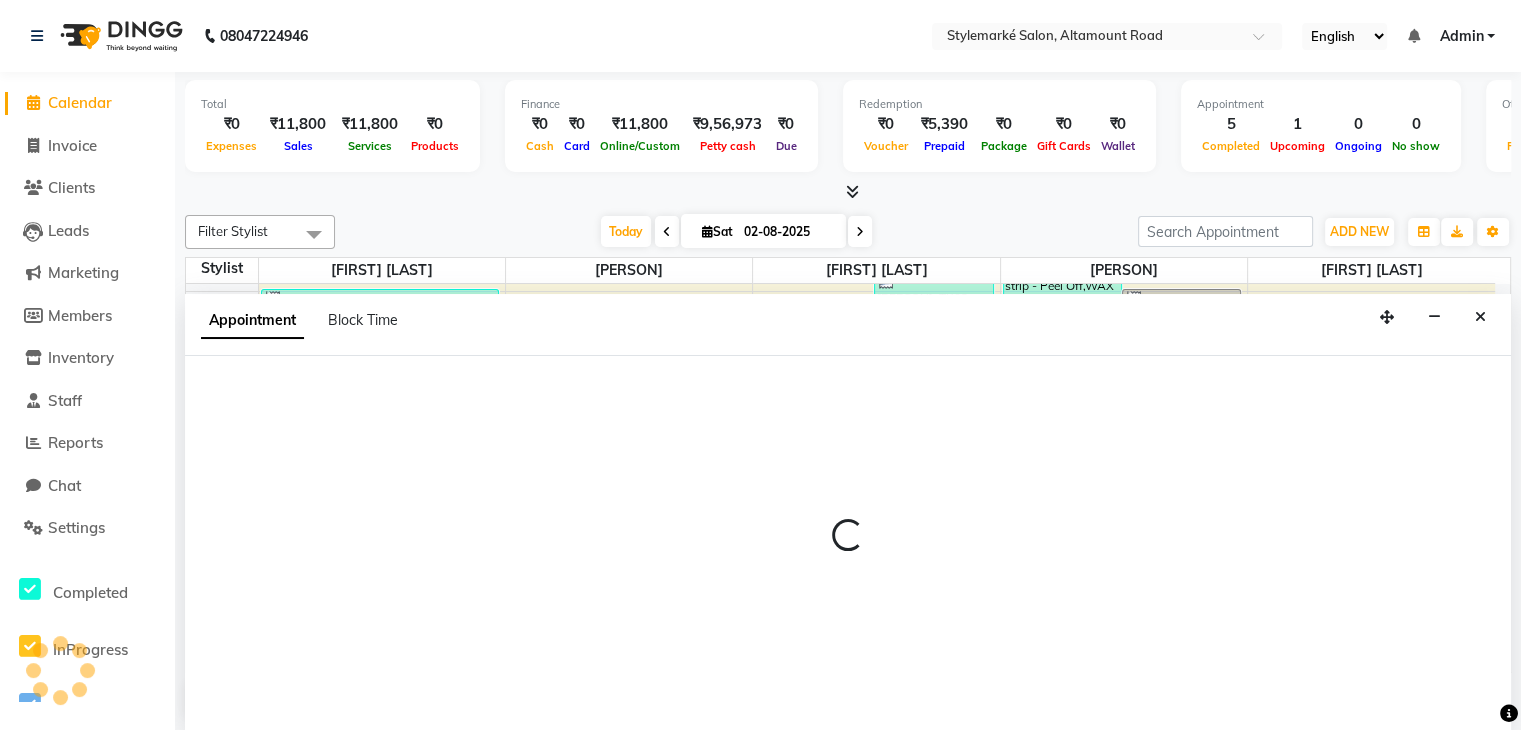 select on "tentative" 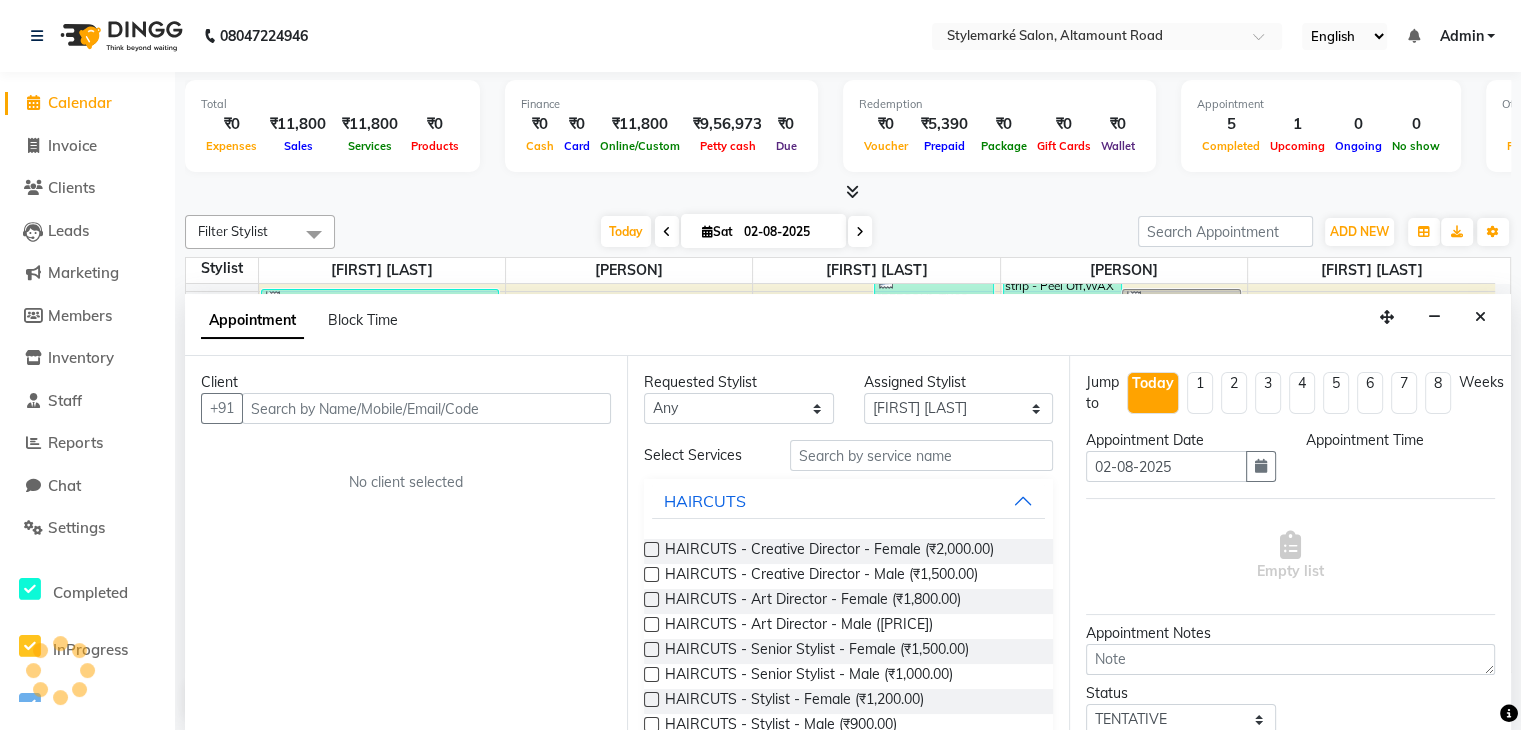 scroll, scrollTop: 1, scrollLeft: 0, axis: vertical 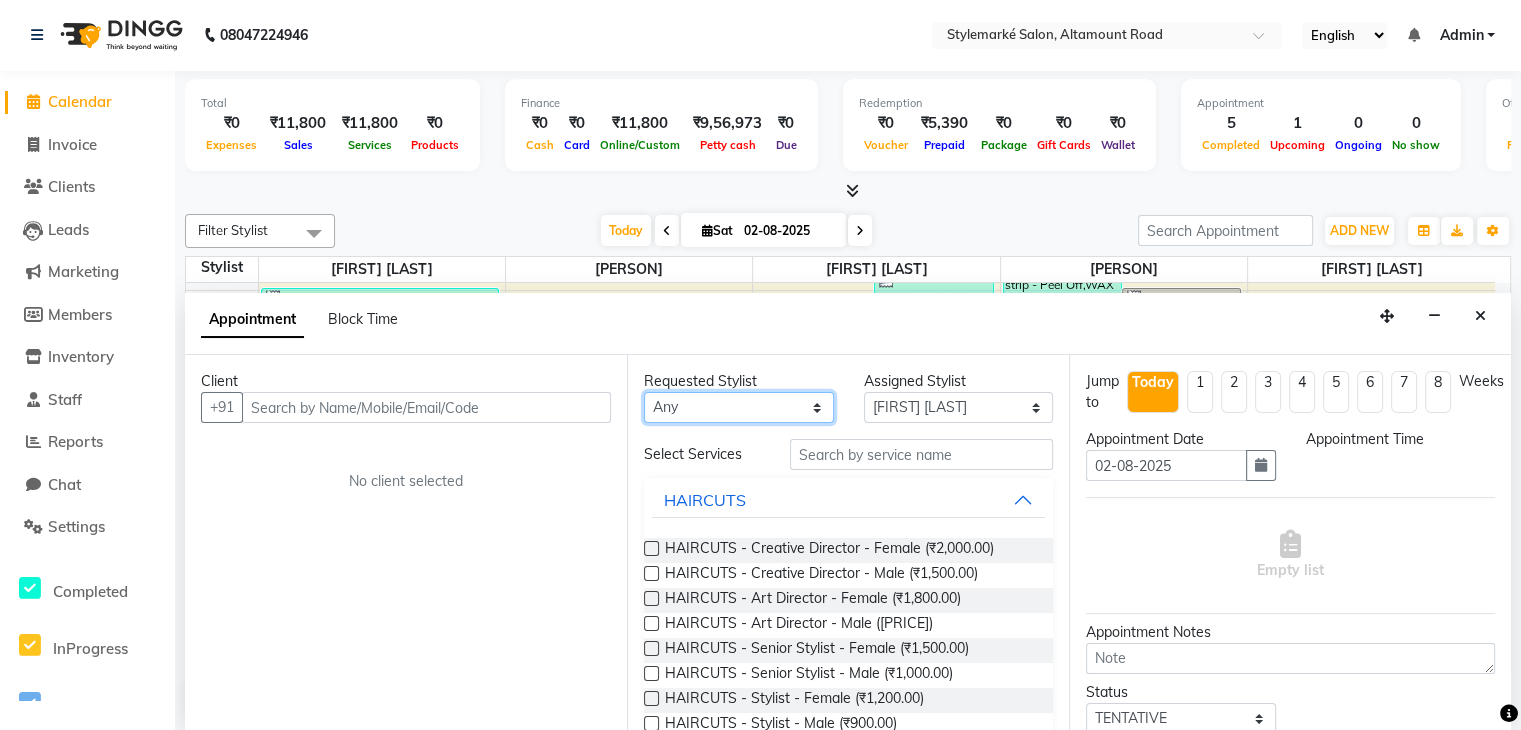 click on "Any [PERSON] [PERSON] [PERSON] [PERSON] [PERSON] [PERSON]" at bounding box center [739, 407] 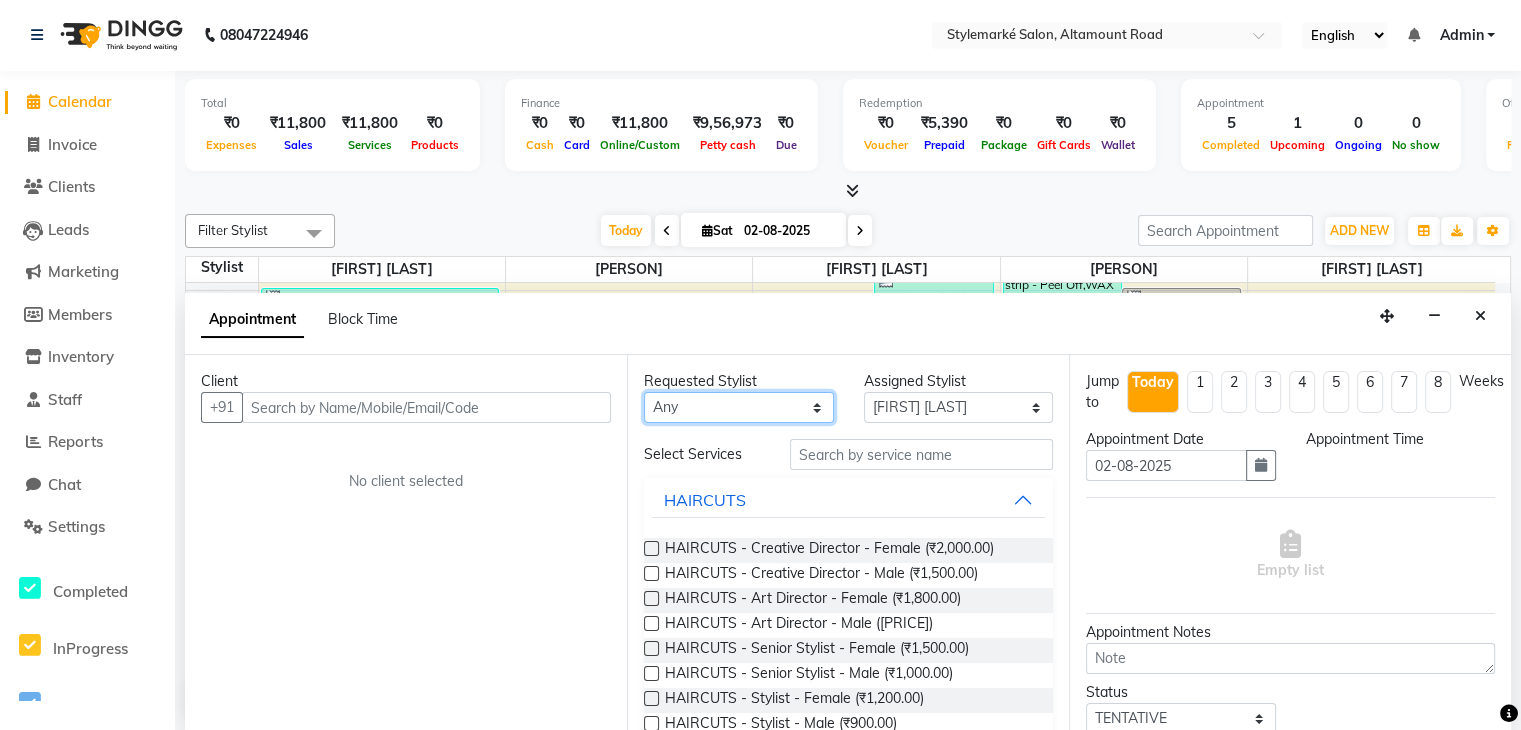 select on "71241" 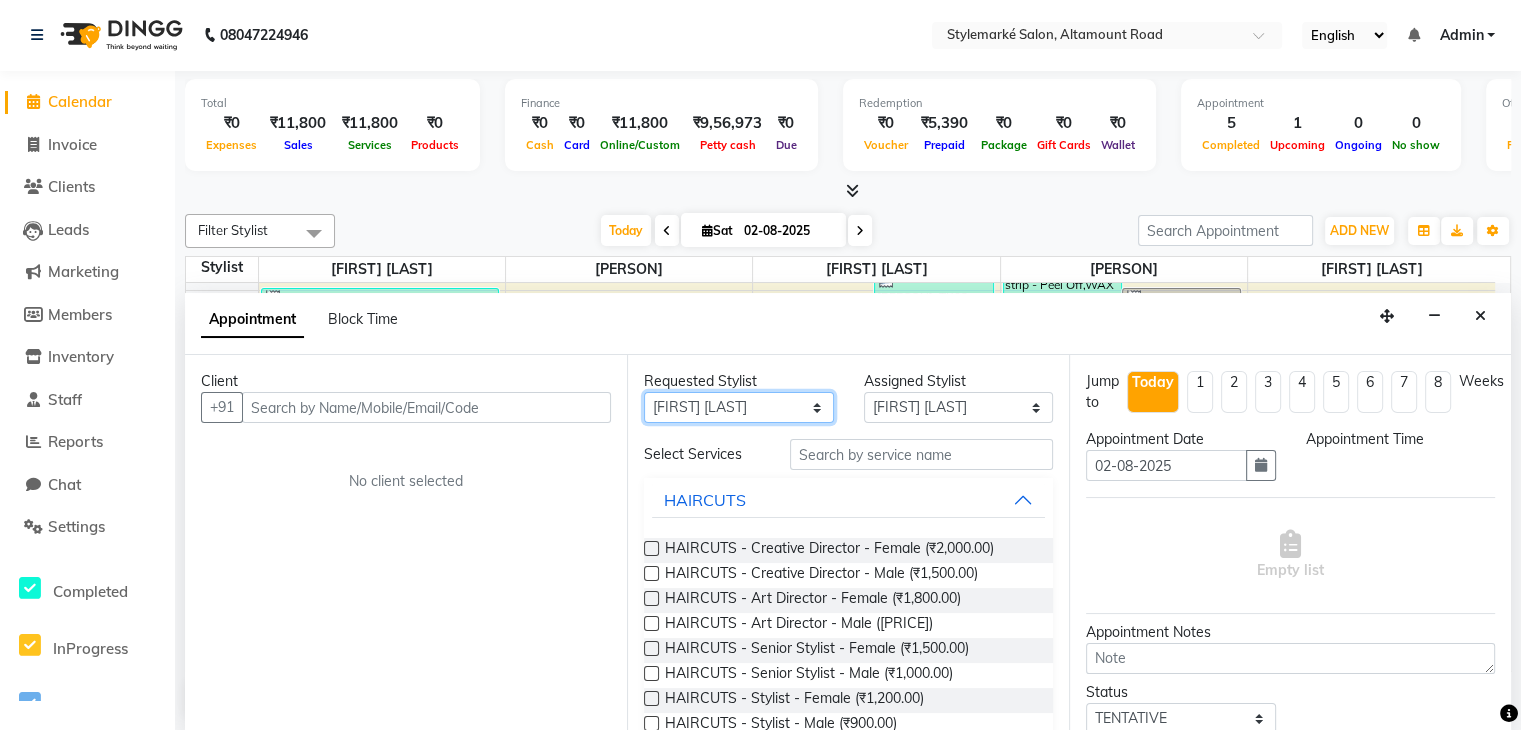 click on "Any [PERSON] [PERSON] [PERSON] [PERSON] [PERSON] [PERSON]" at bounding box center (739, 407) 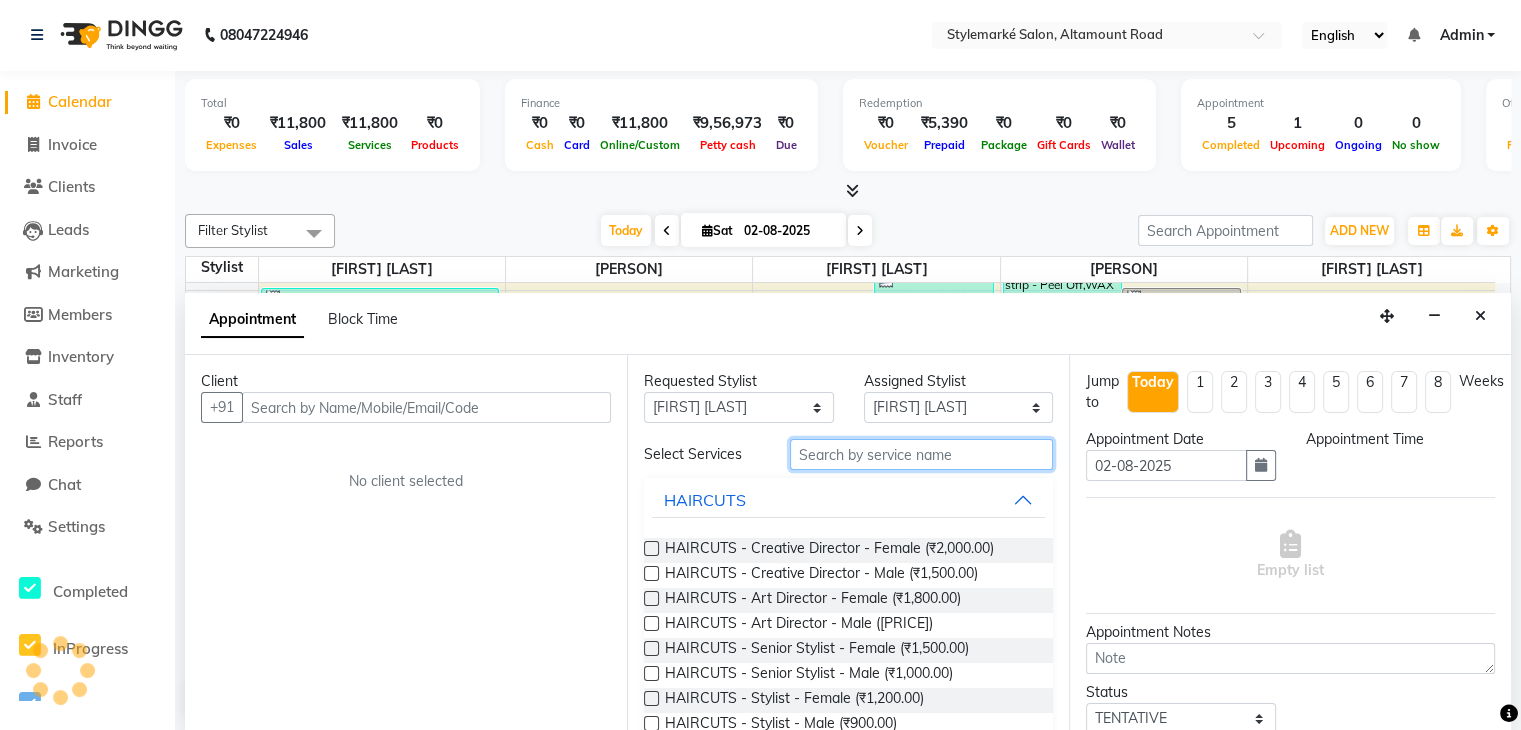 click at bounding box center (921, 454) 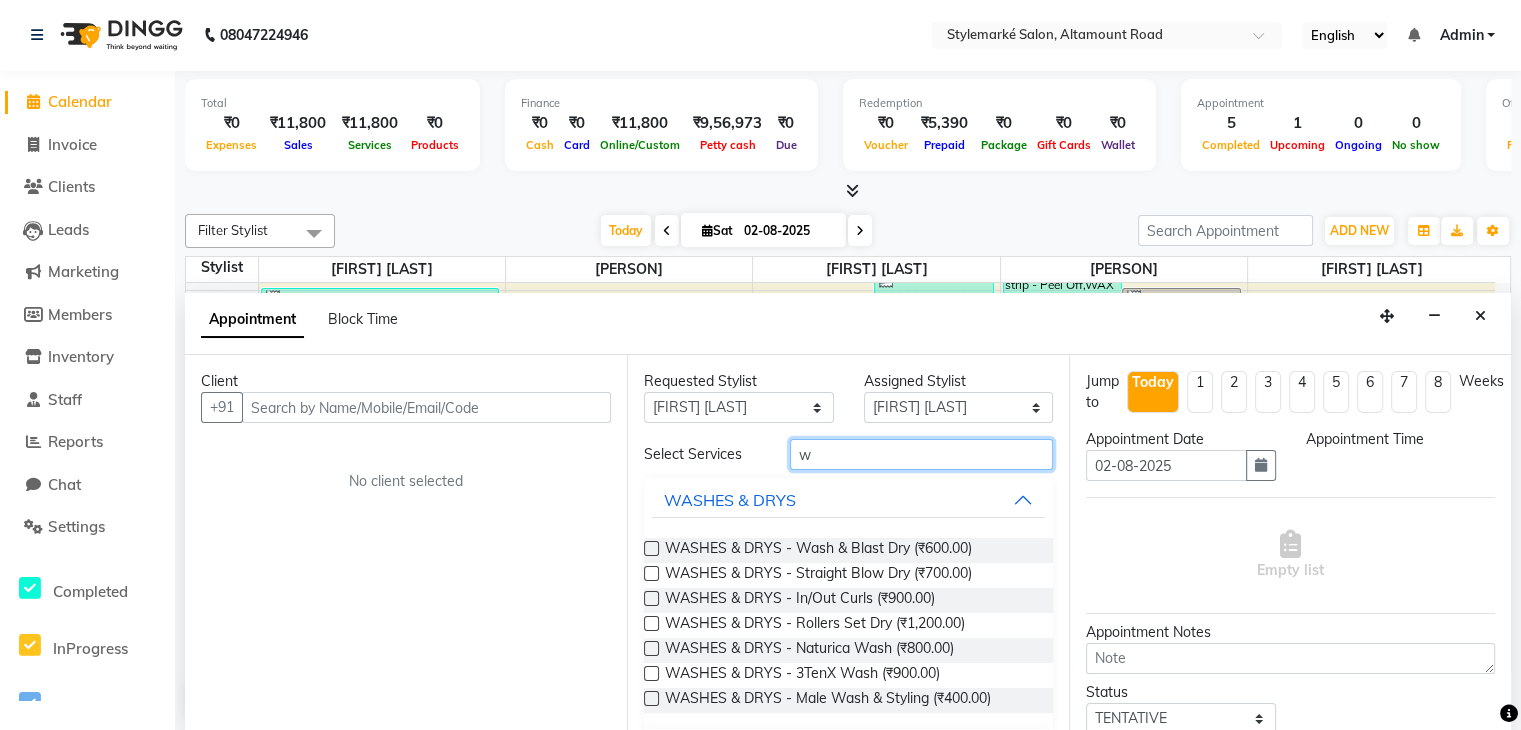 type on "w" 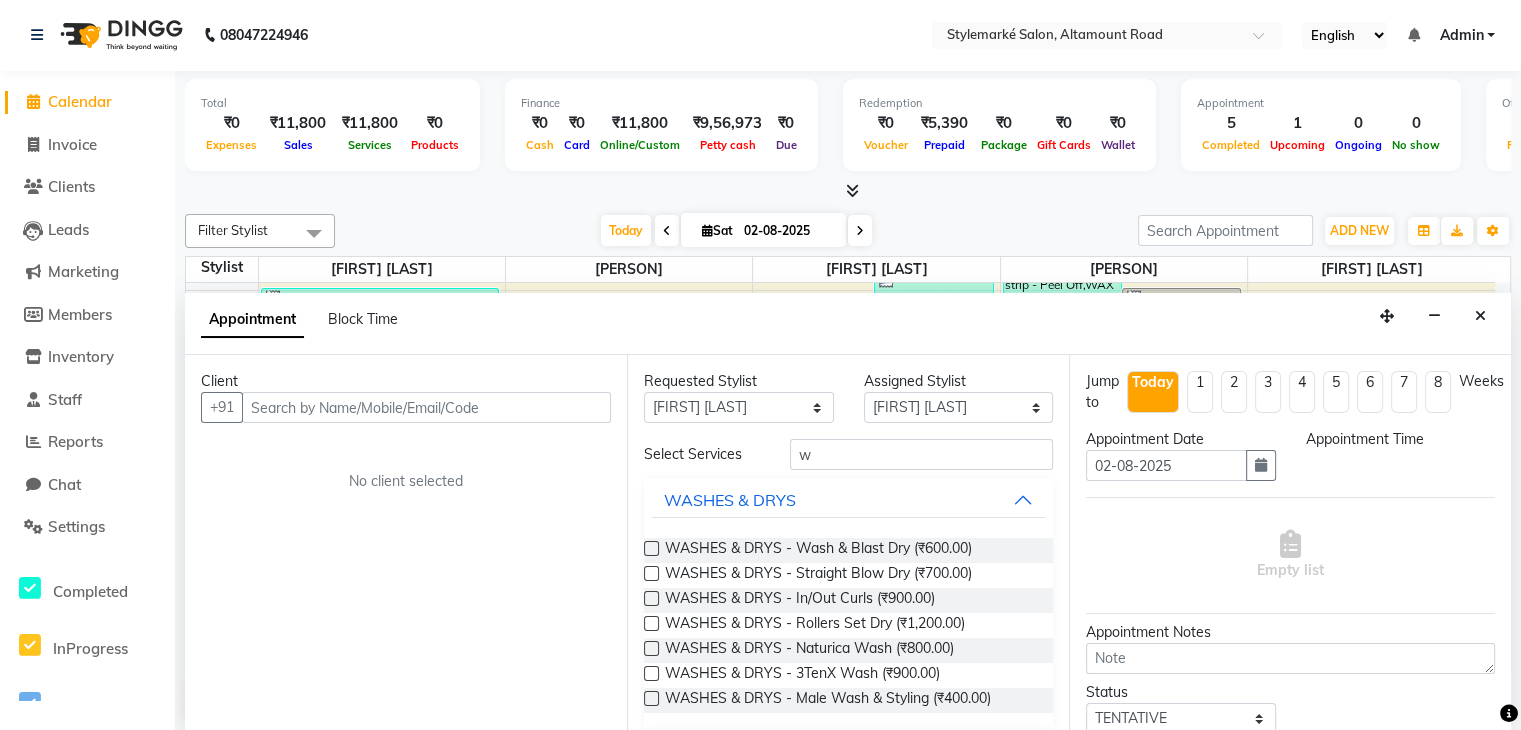 click at bounding box center (651, 548) 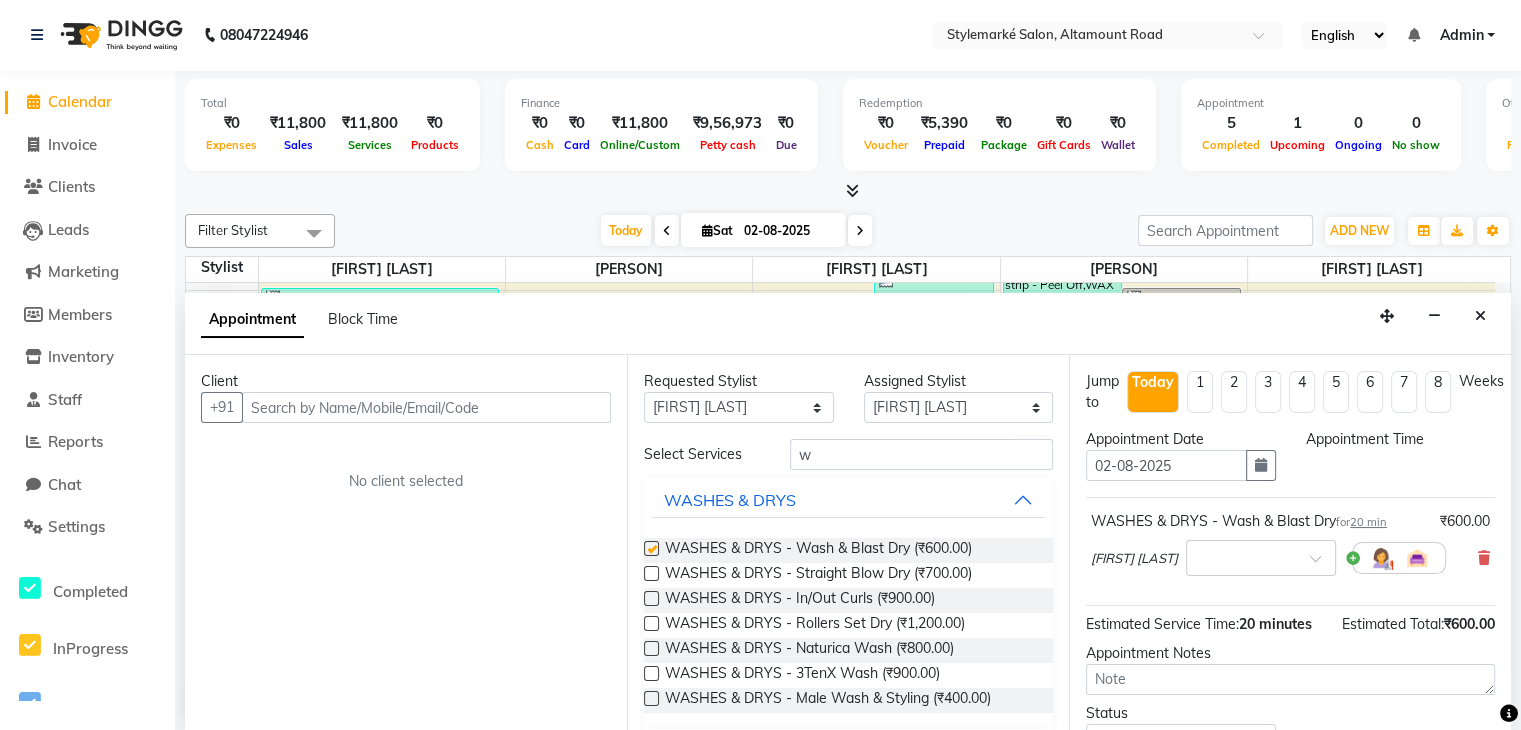 checkbox on "false" 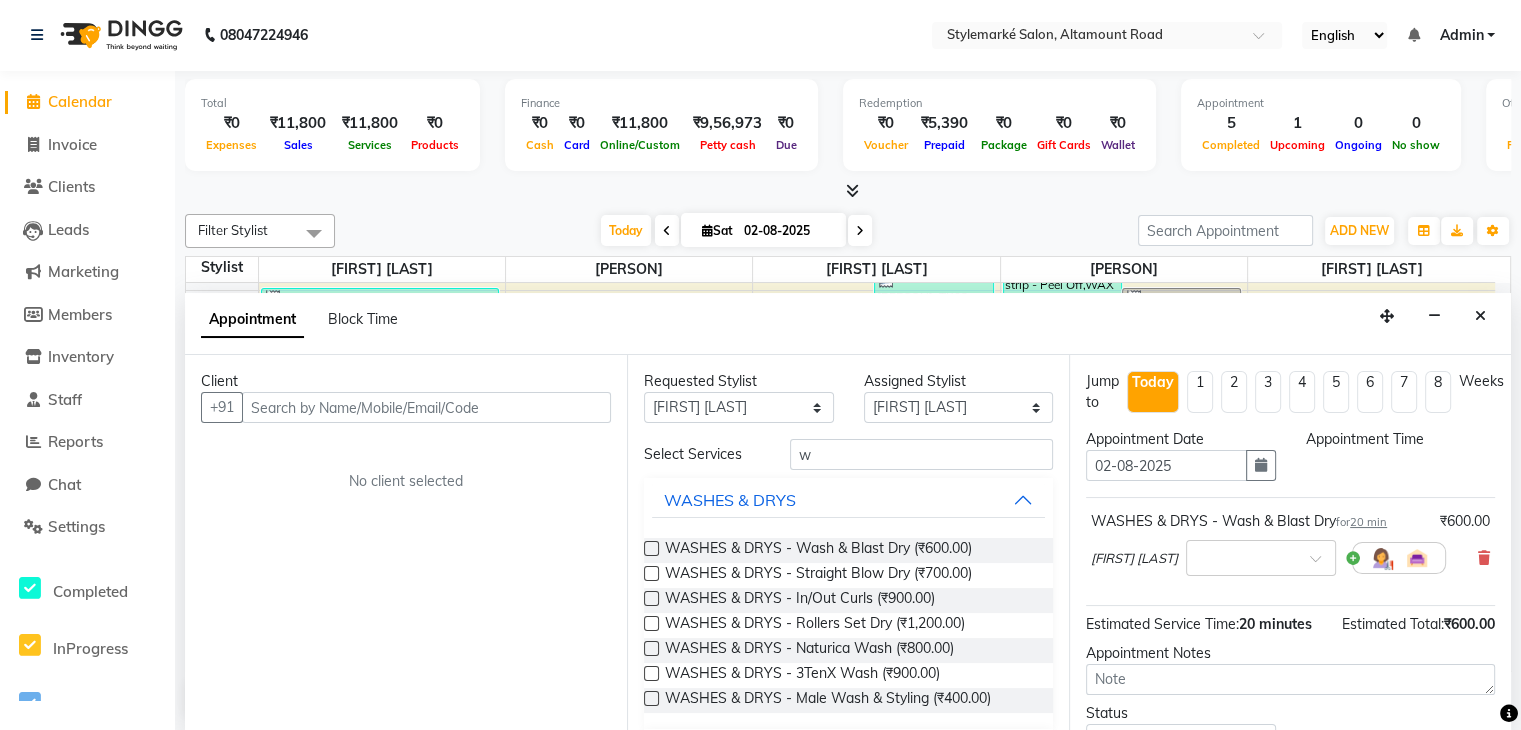 click at bounding box center [651, 598] 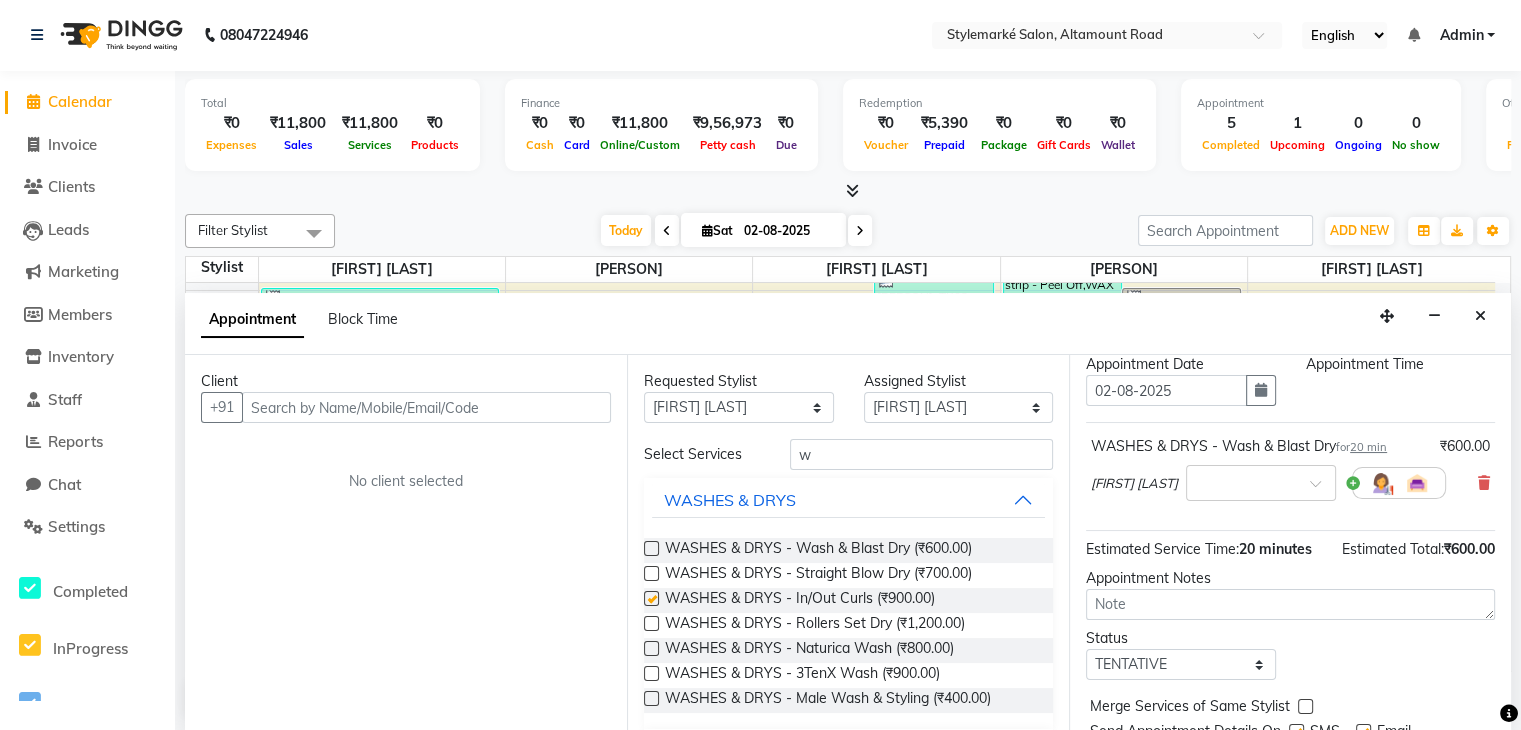 scroll, scrollTop: 154, scrollLeft: 0, axis: vertical 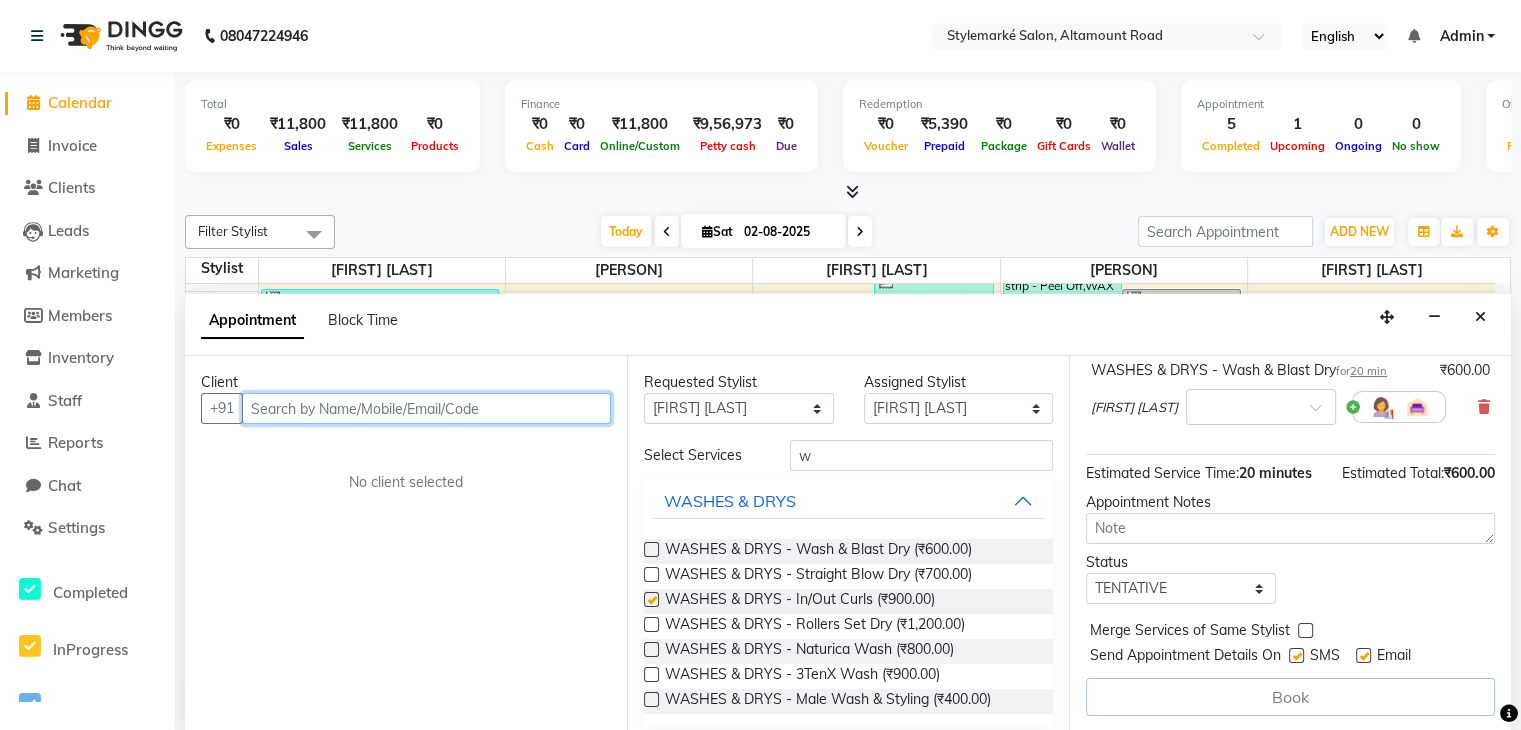 click at bounding box center [426, 408] 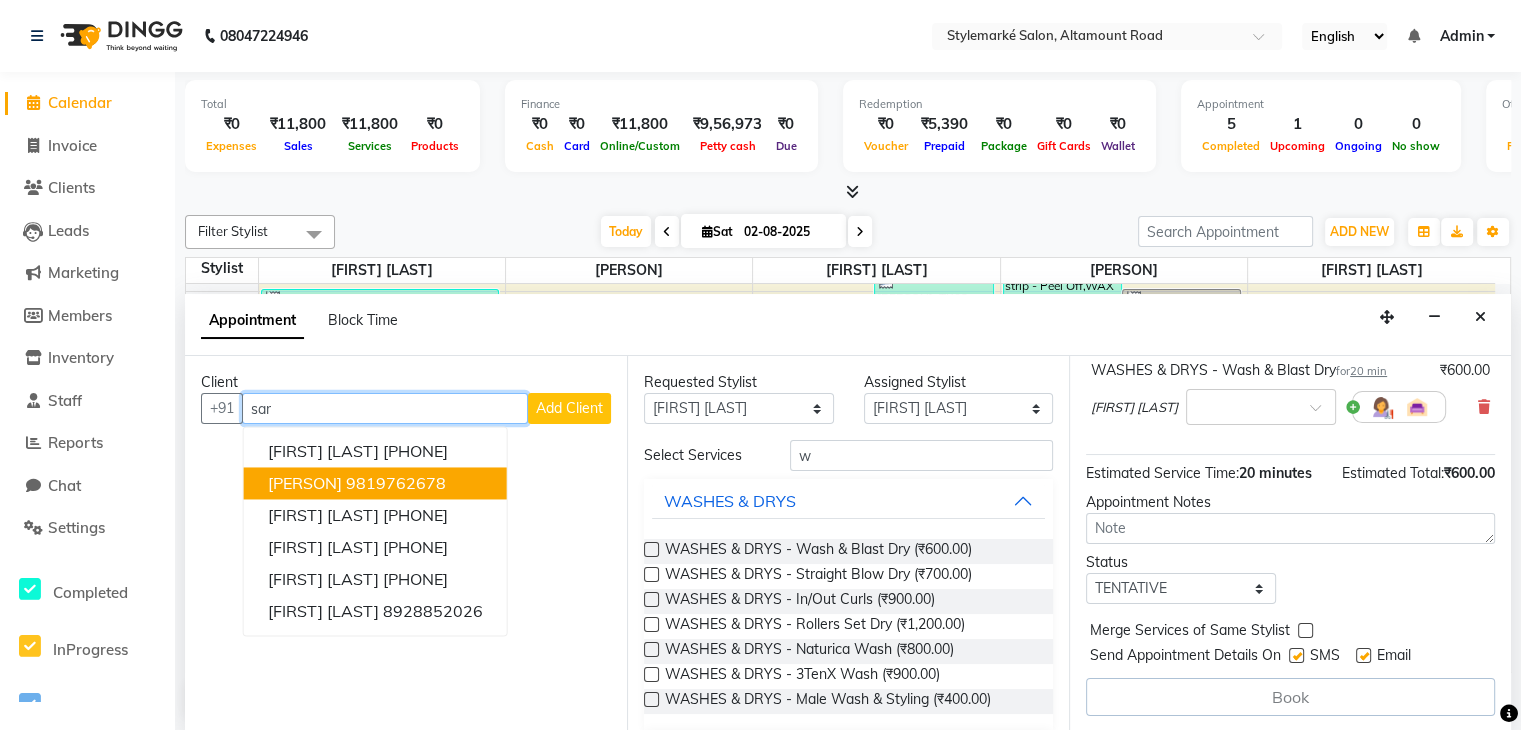 drag, startPoint x: 413, startPoint y: 487, endPoint x: 373, endPoint y: 482, distance: 40.311287 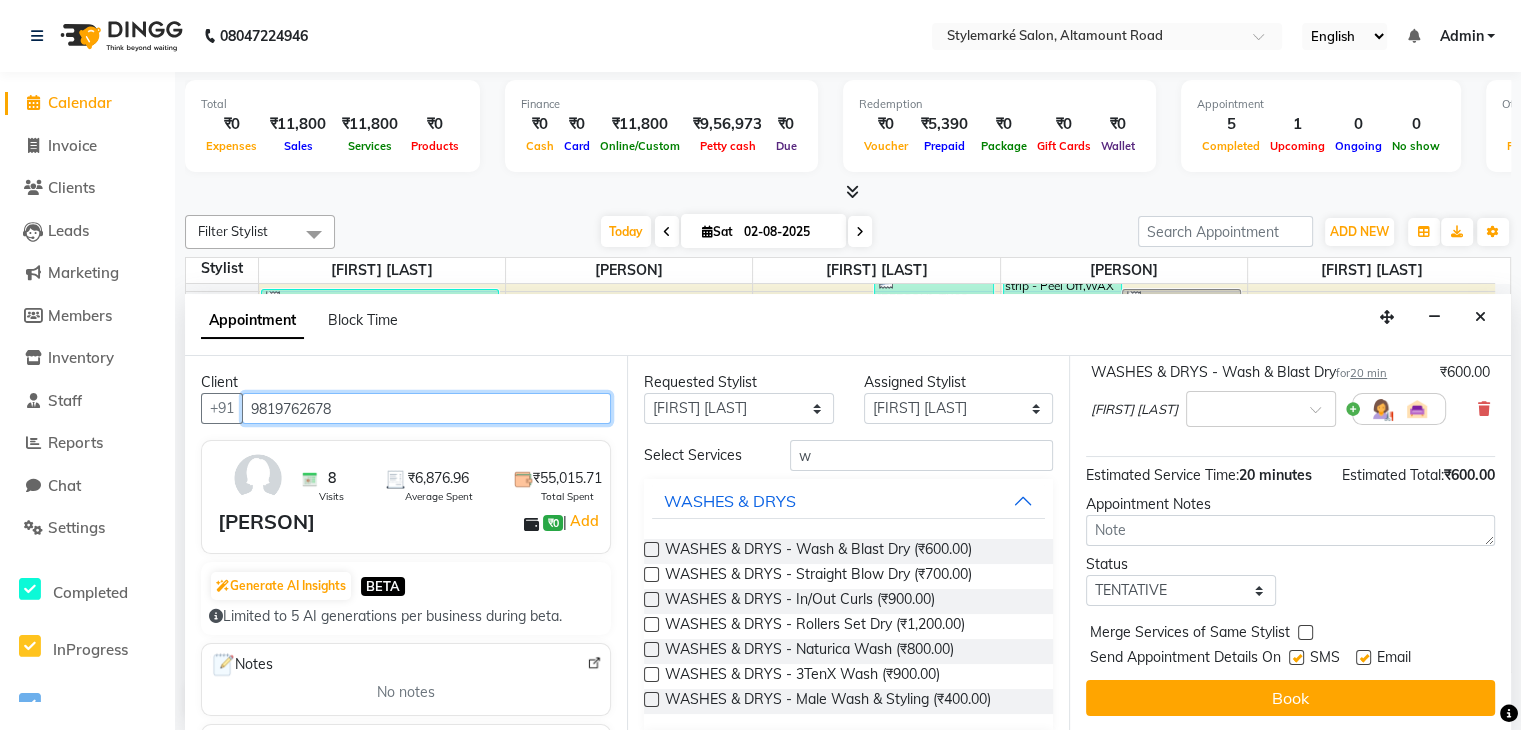 scroll, scrollTop: 152, scrollLeft: 0, axis: vertical 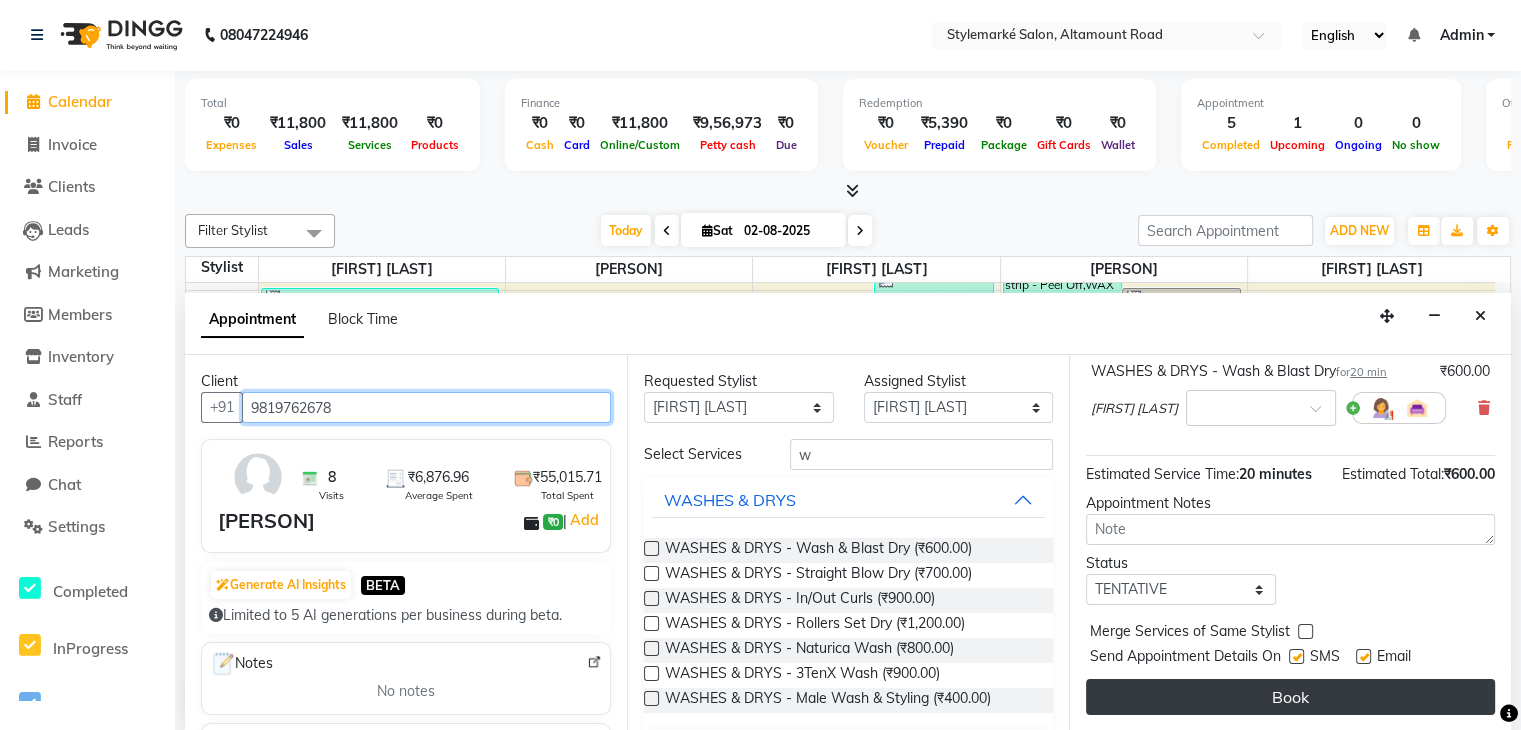type on "9819762678" 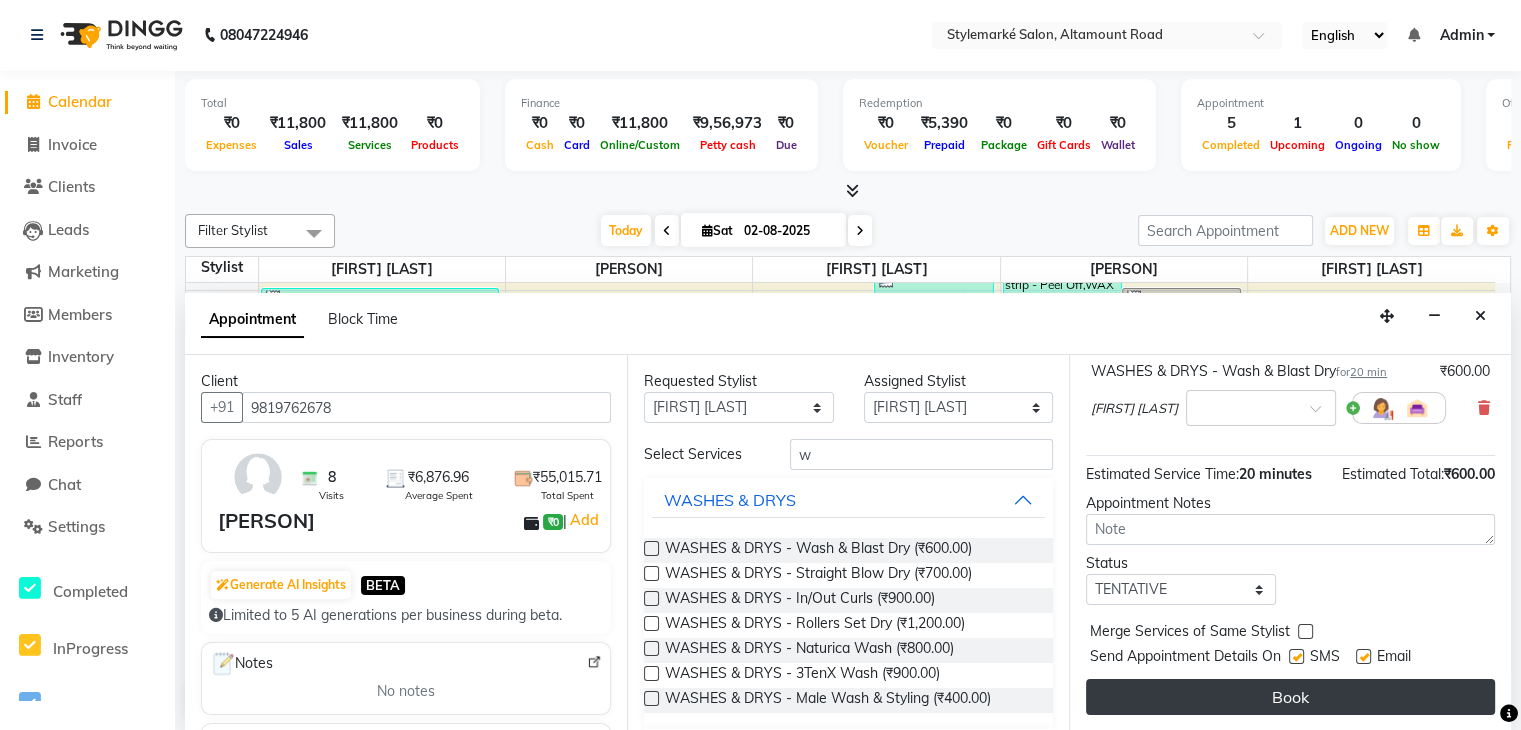 click on "Book" at bounding box center (1290, 697) 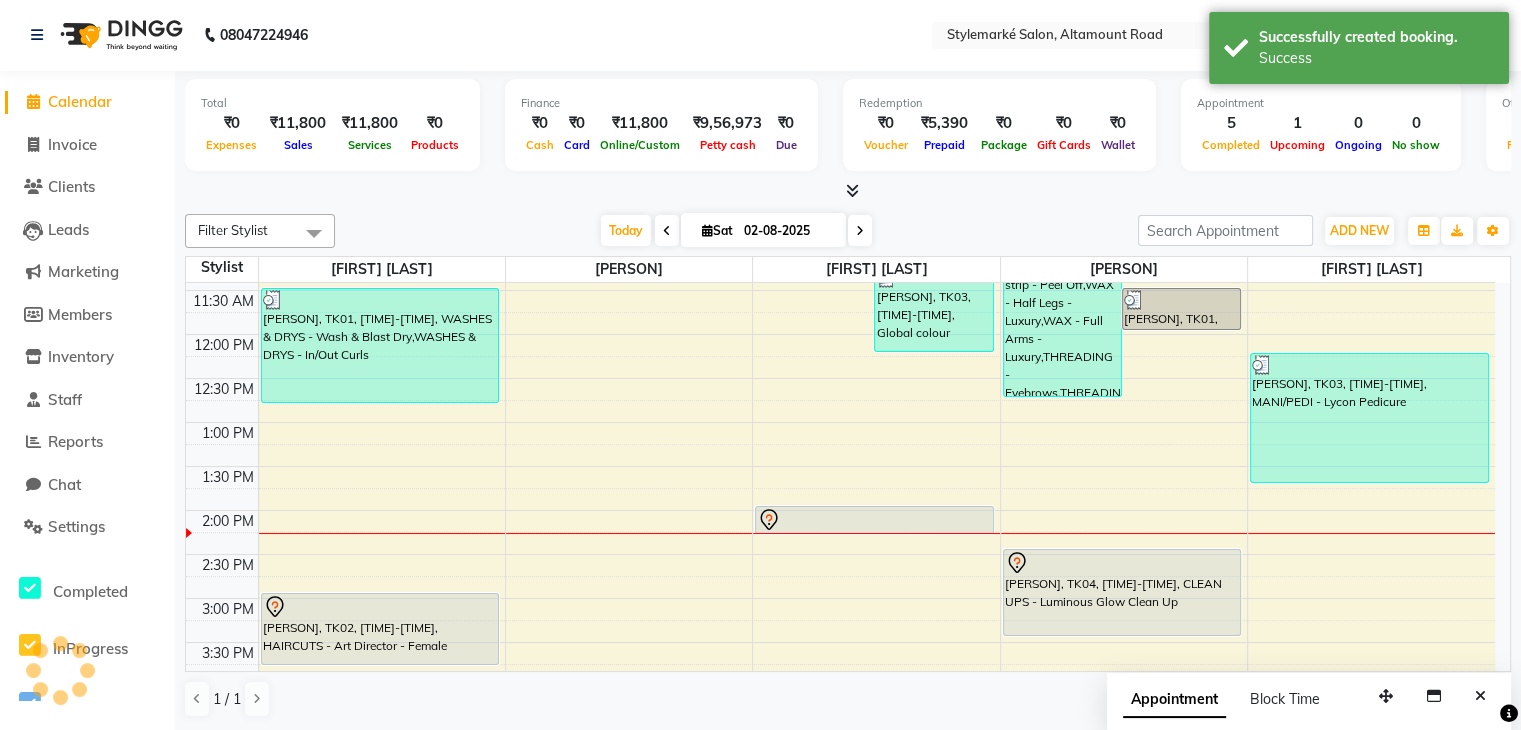 scroll, scrollTop: 0, scrollLeft: 0, axis: both 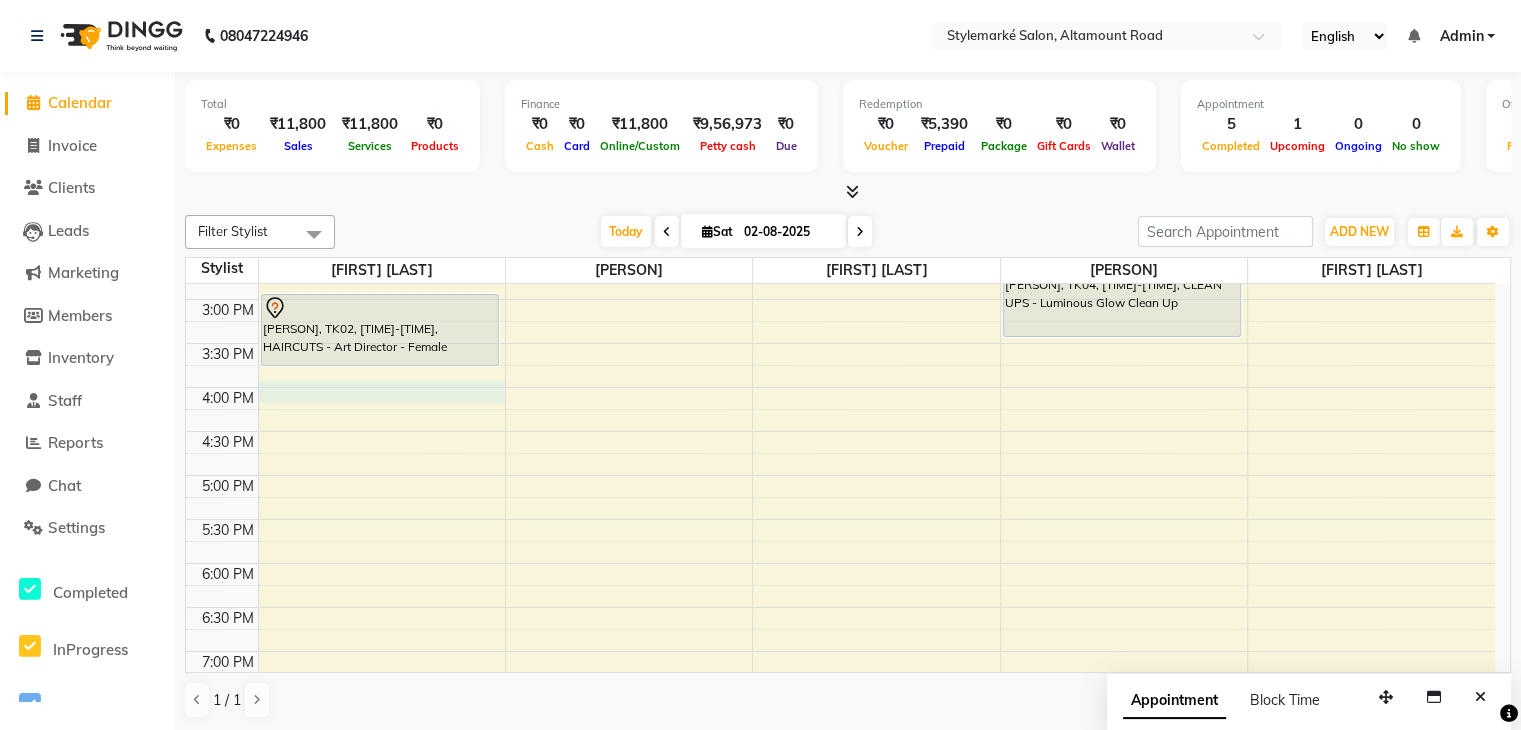 click on "[TIME] [TIME] [TIME] [TIME] [TIME] [TIME] [TIME] [TIME] [TIME] [TIME] [TIME] [TIME] [TIME] [TIME] [TIME] [TIME] [TIME] [TIME] [TIME] [TIME] [TIME] [TIME] [TIME] [TIME]     [PERSON], TK01, [TIME]-[TIME], WASHES & DRYS - Wash & Blast Dry,WASHES & DRYS - In/Out Curls             [PERSON], TK02, [TIME]-[TIME], HAIRCUTS - Art Director - Female     [PERSON], TK03, [TIME]-[TIME], HAIRCUTS - Art Director - Female     [PERSON], TK03, [TIME]-[TIME], Global colour             [PERSON], TK05, [TIME]-[TIME], WASHES & DRYS - Wash & Blast Dry     [PERSON], TK01, [TIME]-[TIME], WAX - Brazilian + Black strip - Peel Off,WAX - Half Legs - Luxury,WAX - Full Arms - Luxury,THREADING - Eyebrows,THREADING - Upper lip,THREADING - Chin,THREADING - Side locks     [PERSON], TK01, [TIME]-[TIME], WAX - Half Legs - Regular             [PERSON], TK04, [TIME]-[TIME], CLEAN UPS - Luminous Glow Clean Up" at bounding box center [840, 211] 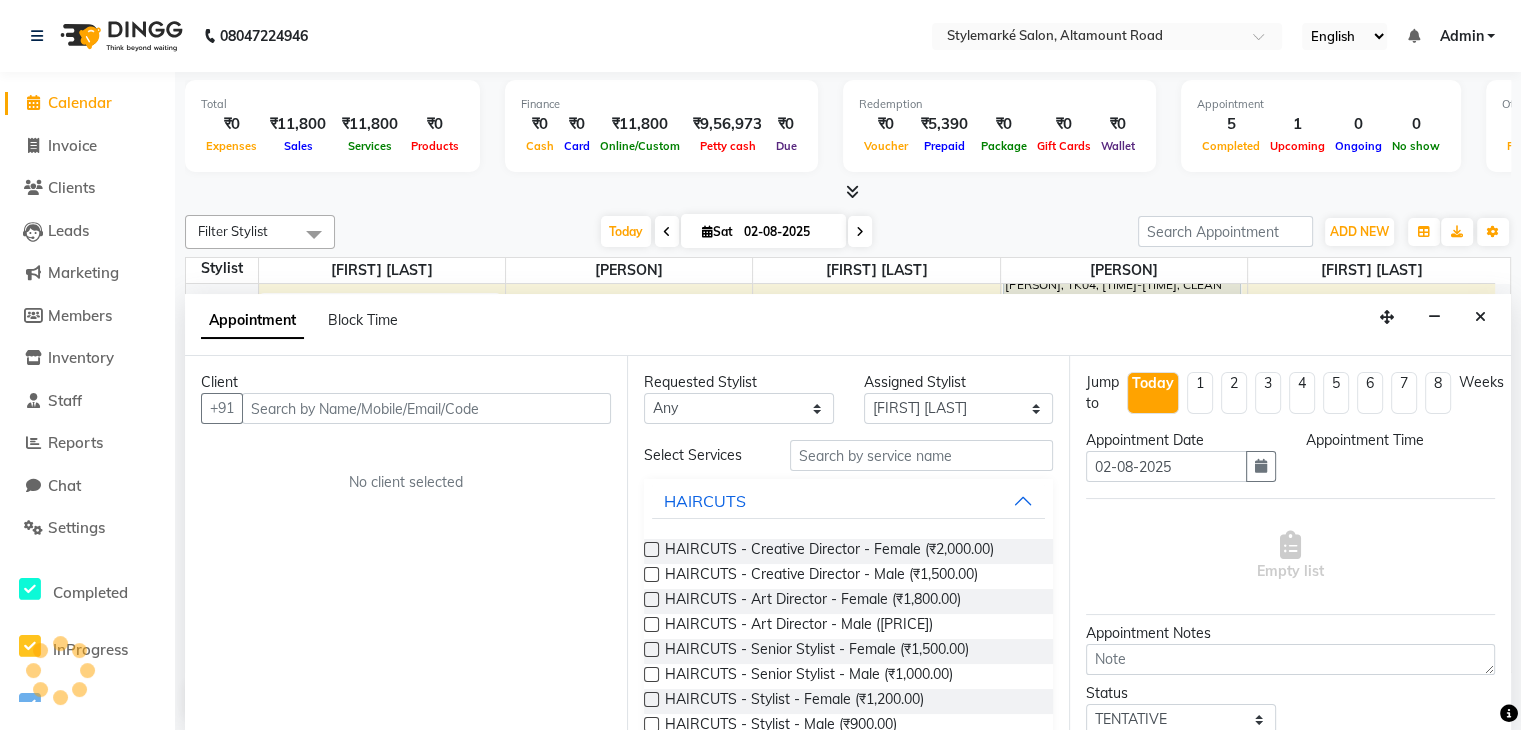 scroll, scrollTop: 1, scrollLeft: 0, axis: vertical 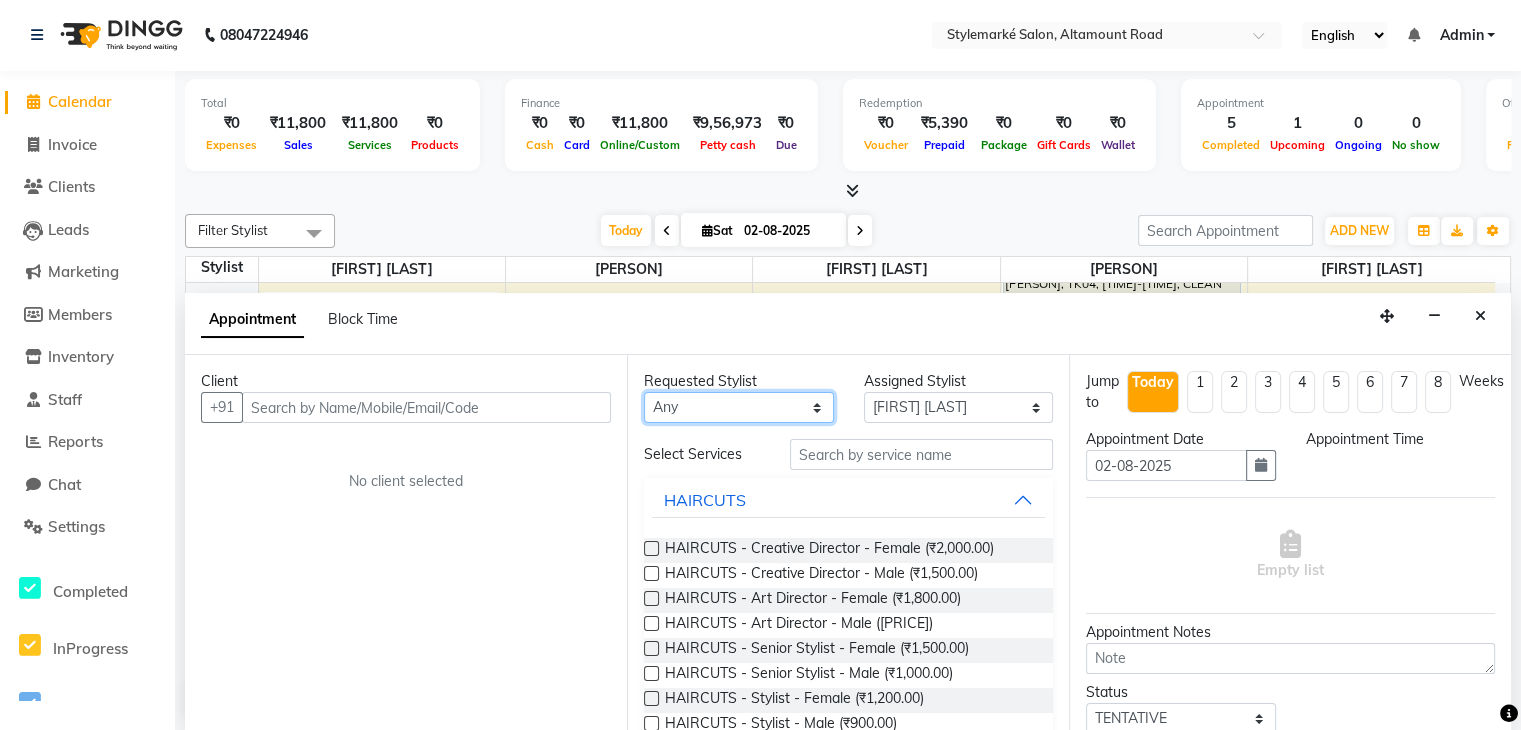 click on "Any [PERSON] [PERSON] [PERSON] [PERSON] [PERSON] [PERSON]" at bounding box center [739, 407] 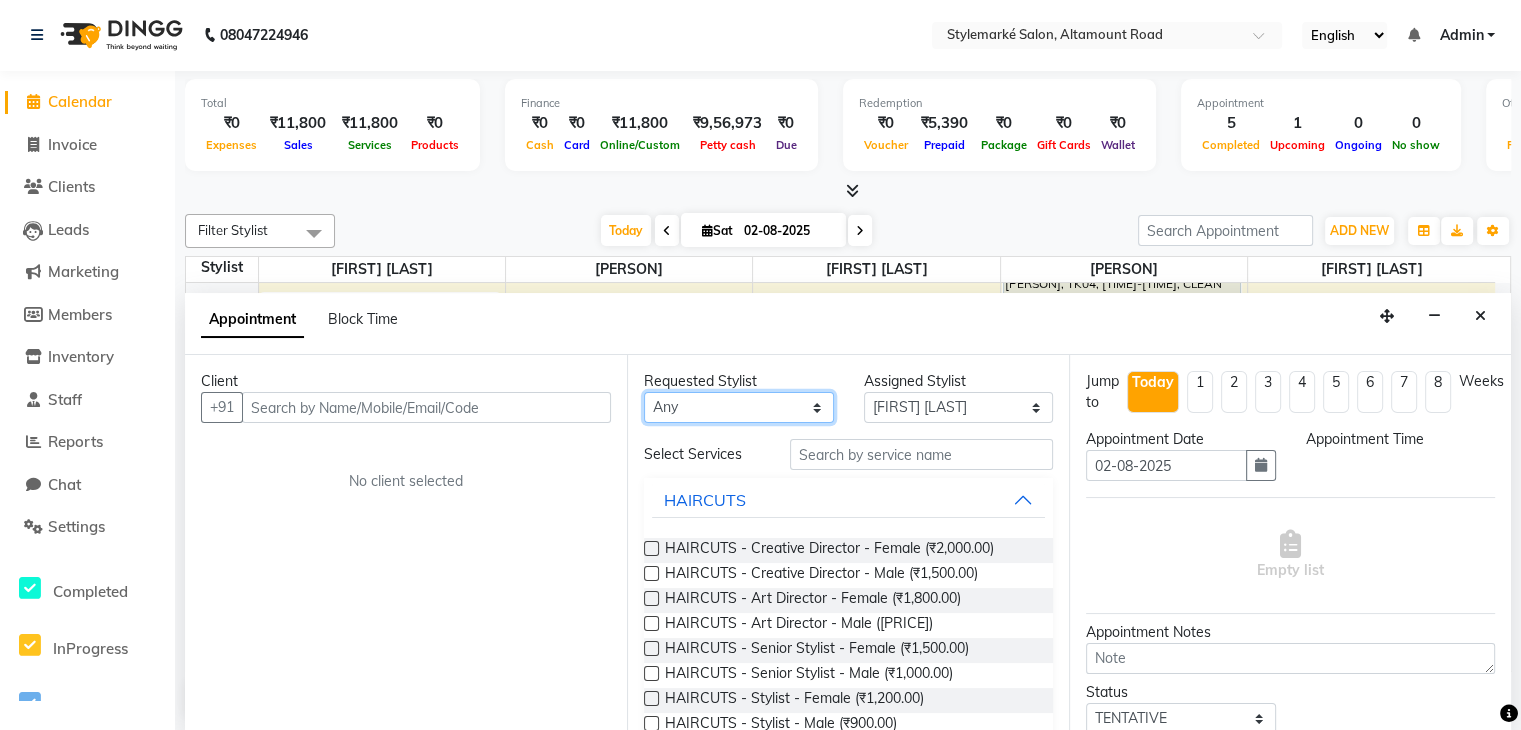 select on "71241" 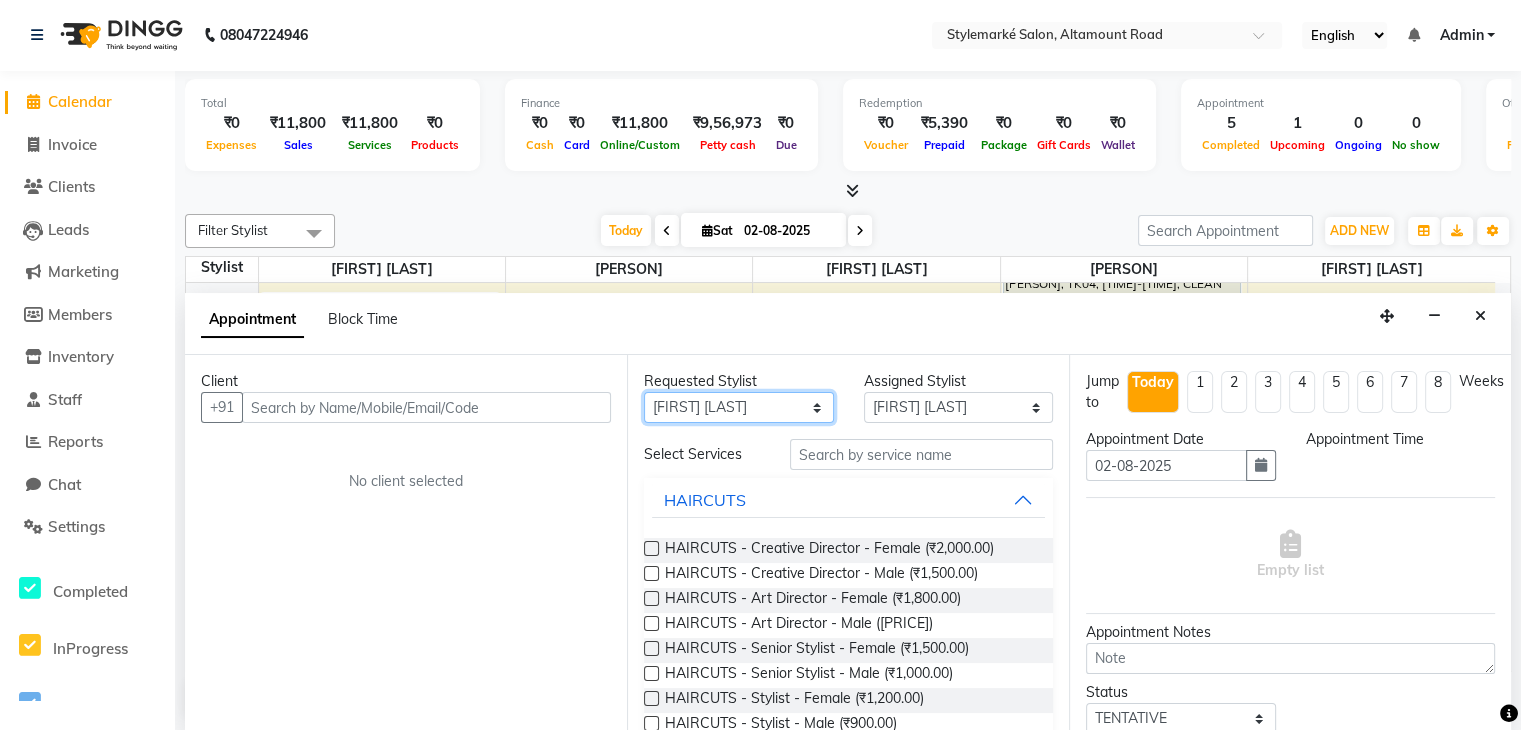 click on "Any [PERSON] [PERSON] [PERSON] [PERSON] [PERSON] [PERSON]" at bounding box center (739, 407) 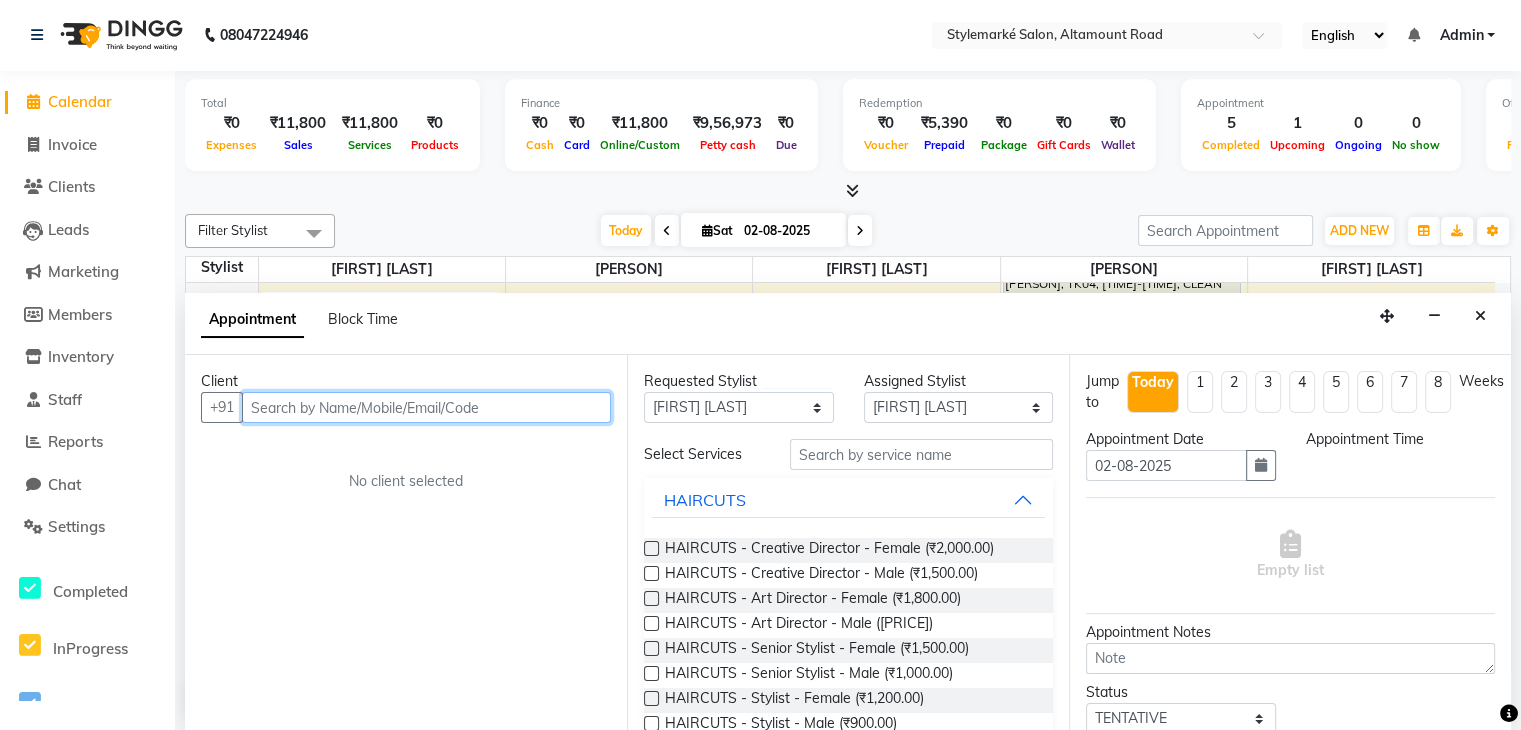 click at bounding box center (426, 407) 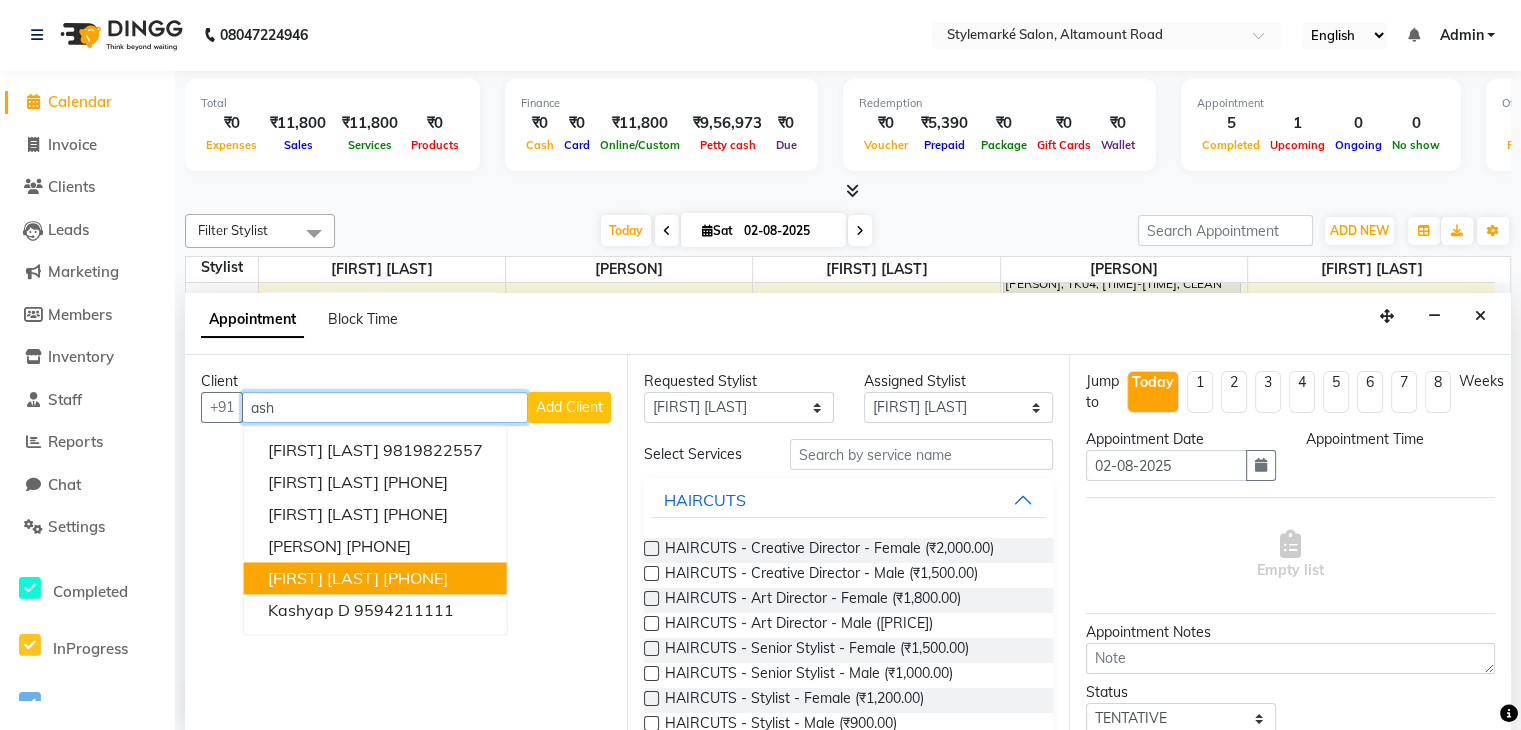 click on "[FIRST] [LAST]" at bounding box center [323, 579] 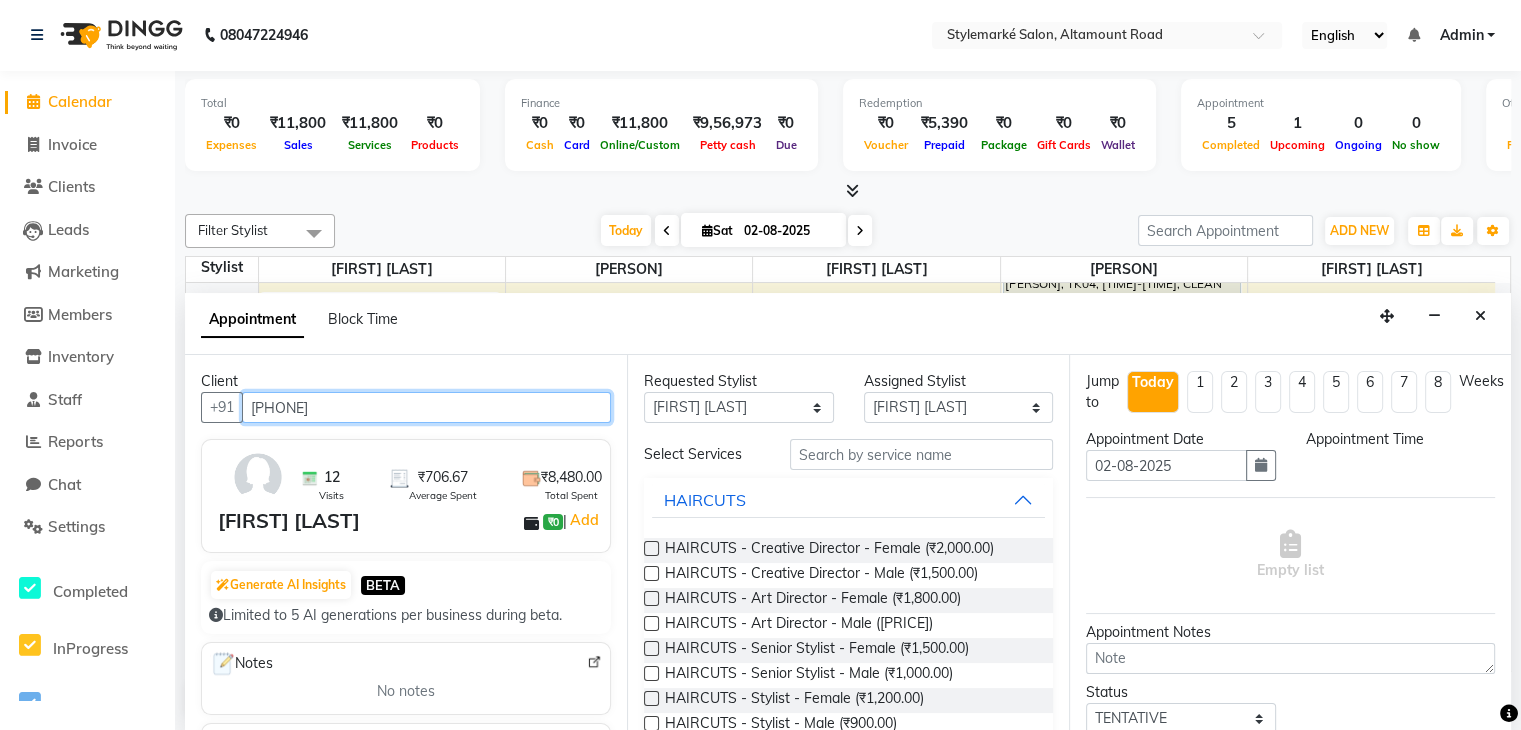 type on "[PHONE]" 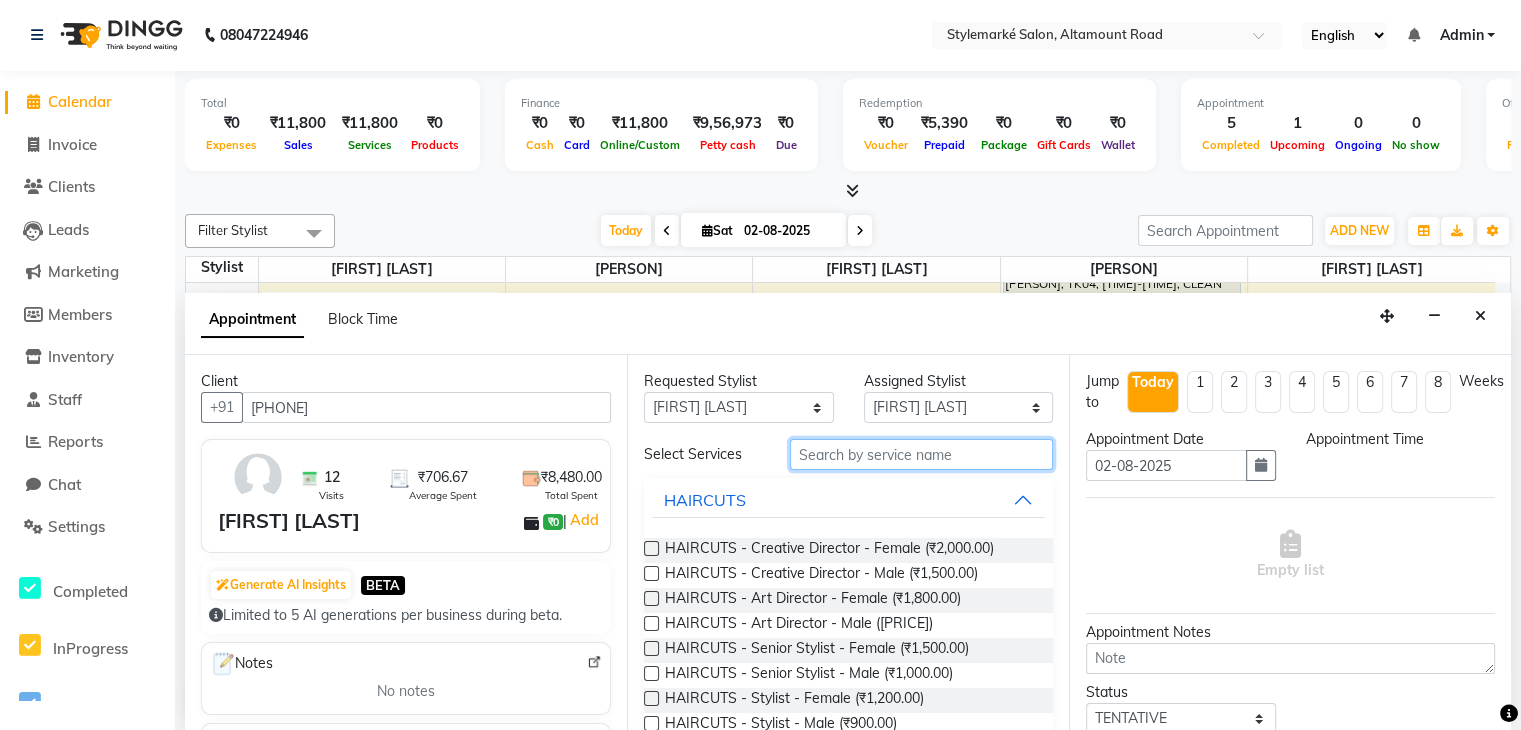 click at bounding box center (921, 454) 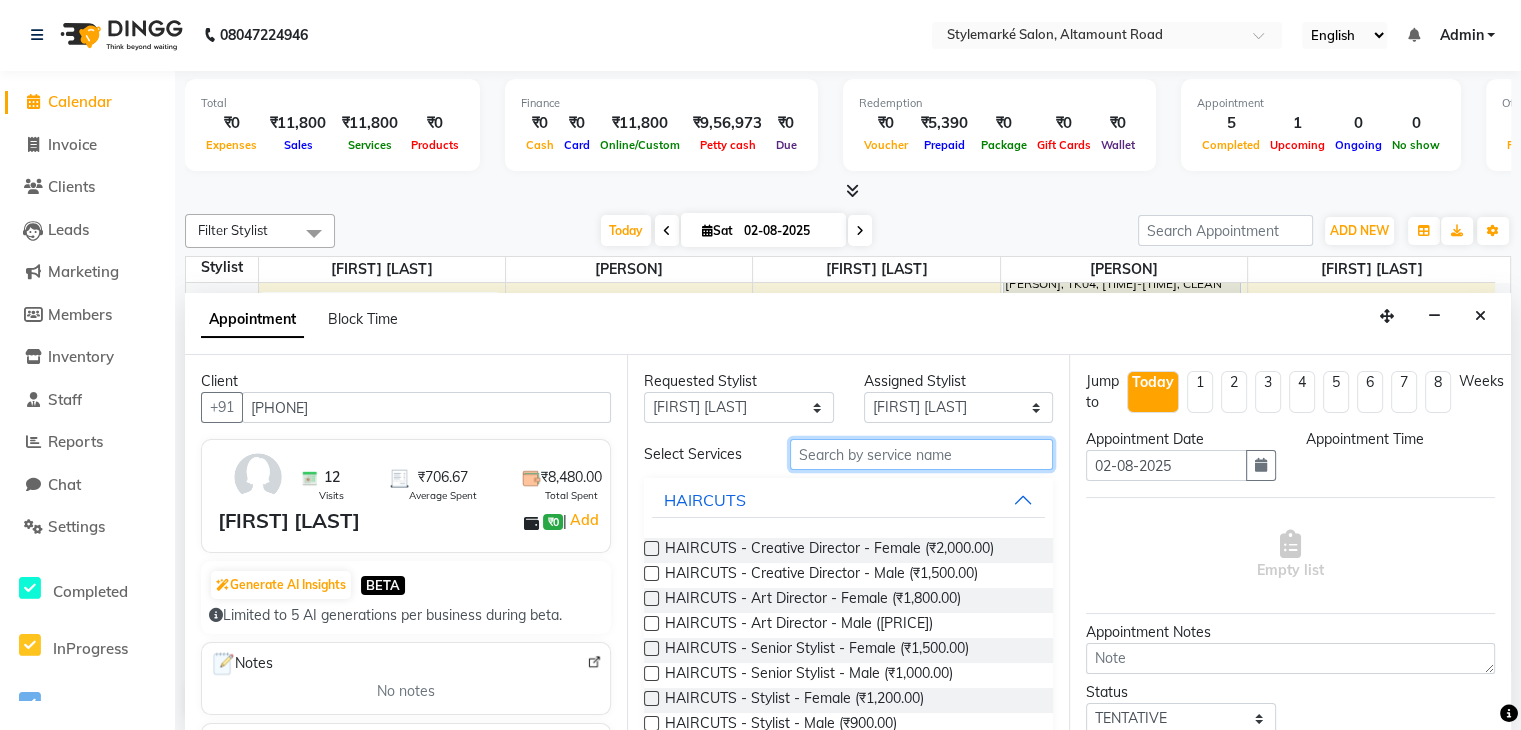 click at bounding box center (921, 454) 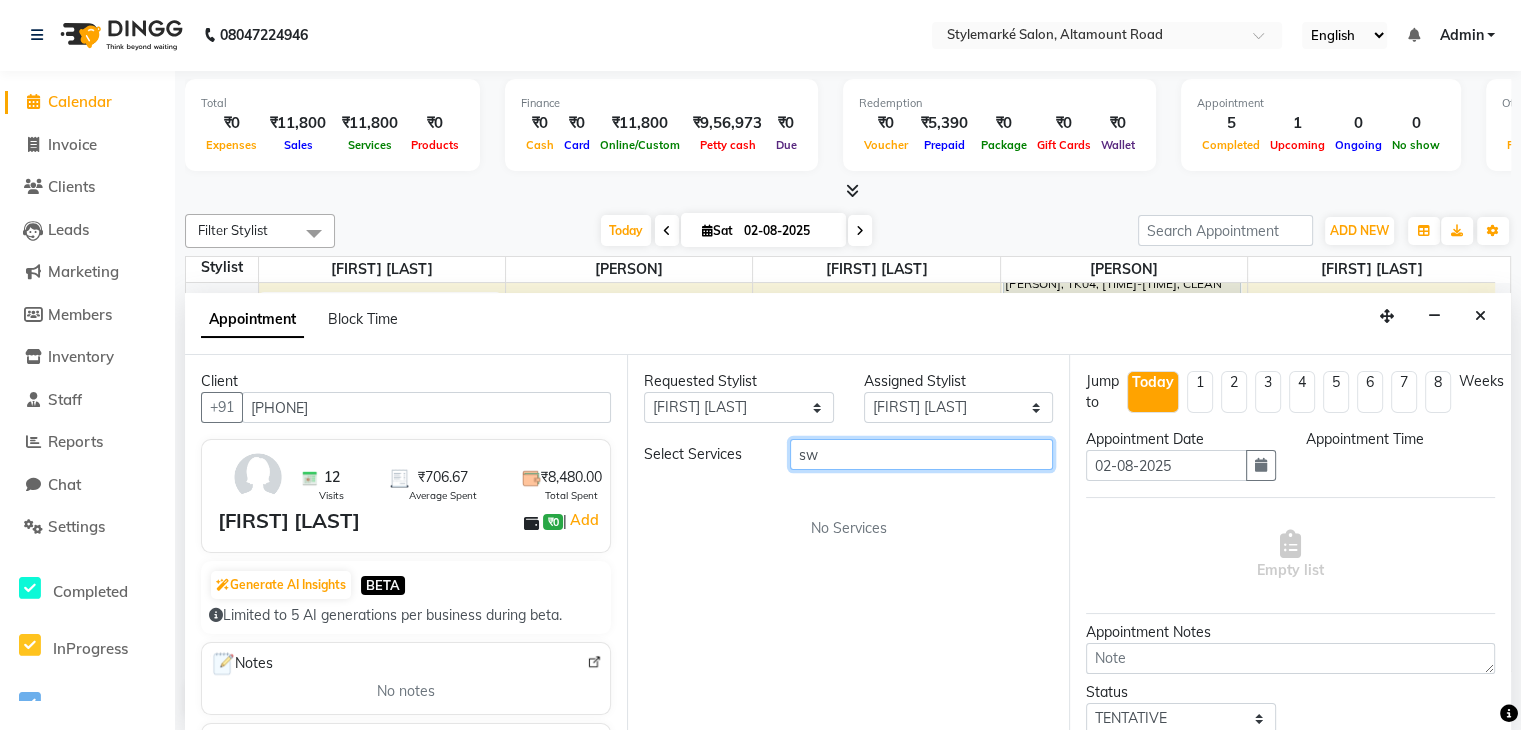 type on "s" 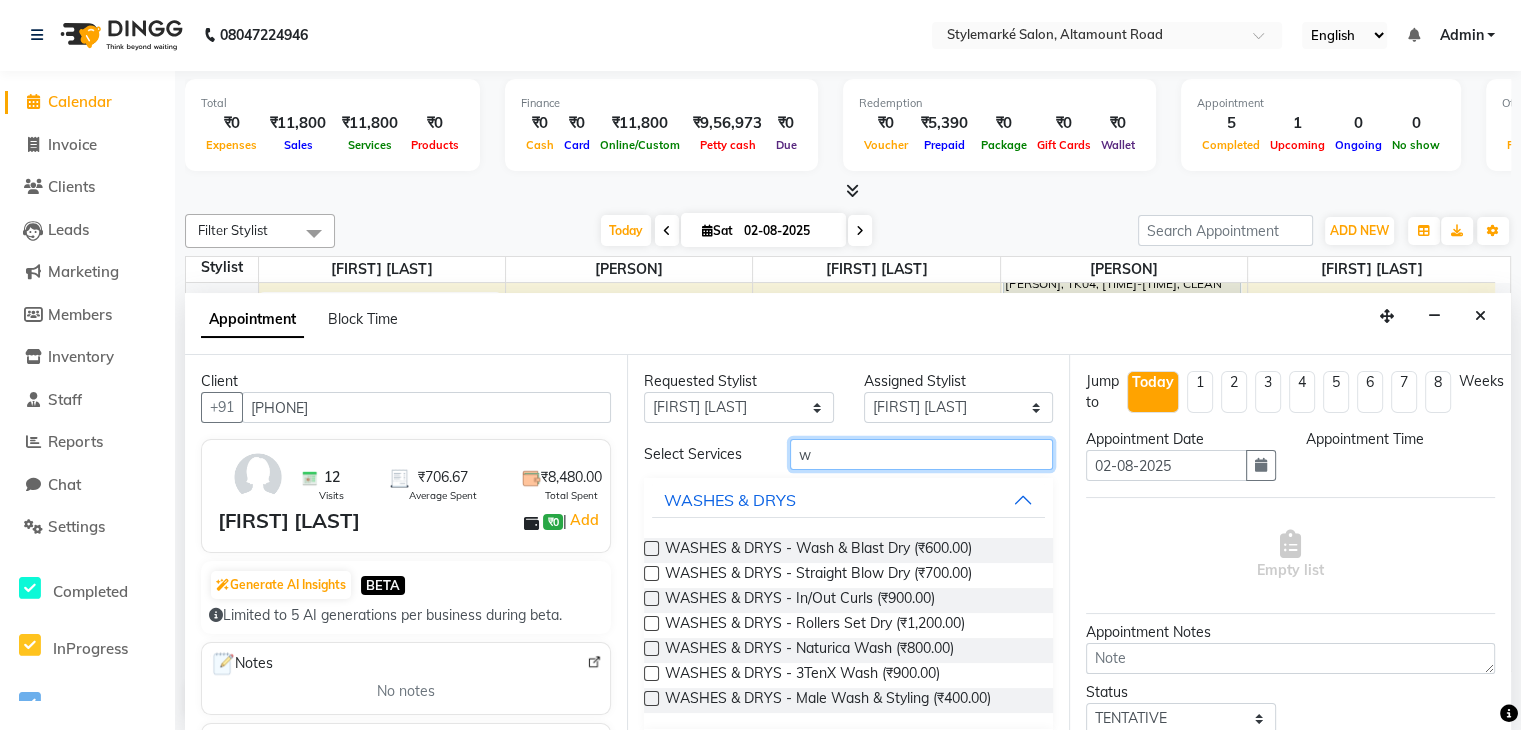 type on "w" 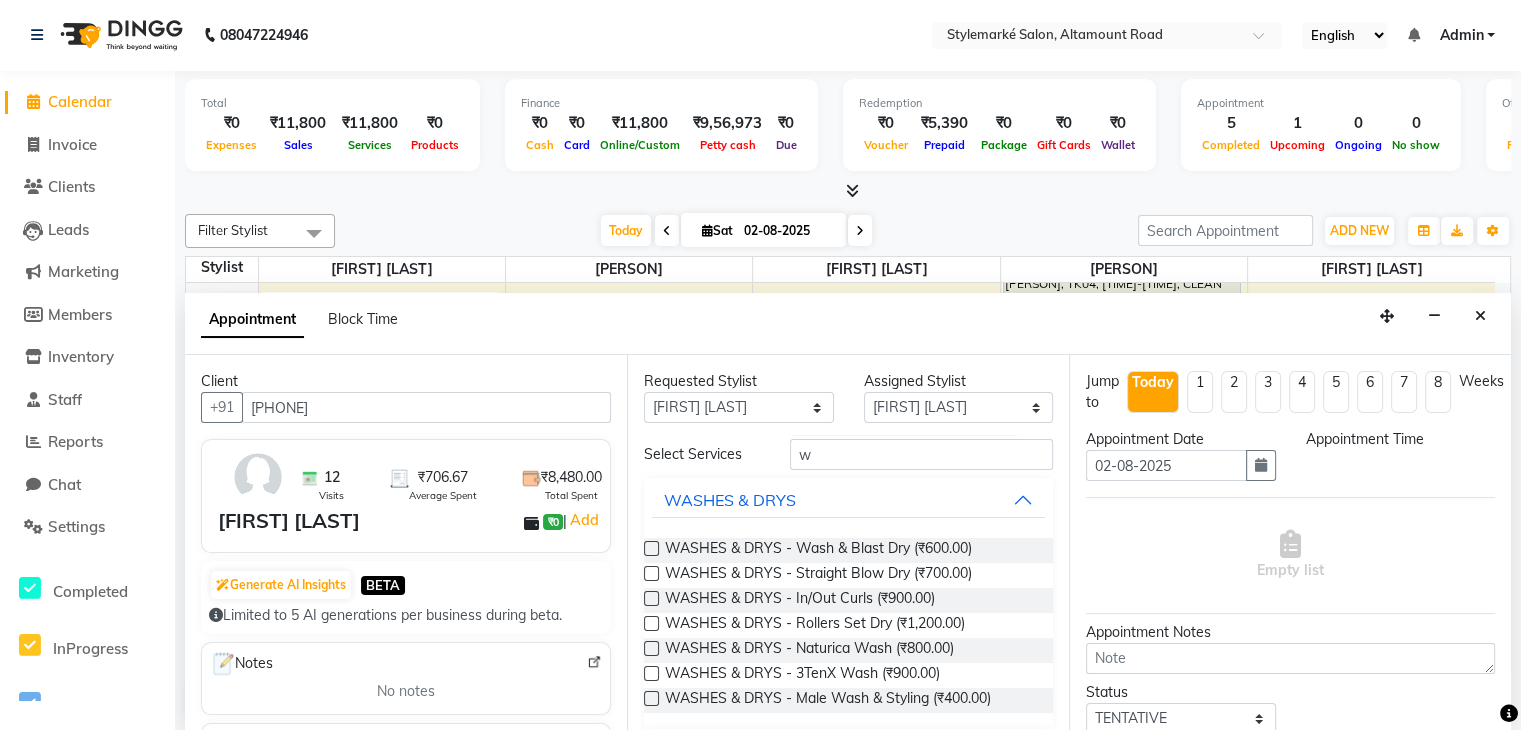 click at bounding box center (651, 548) 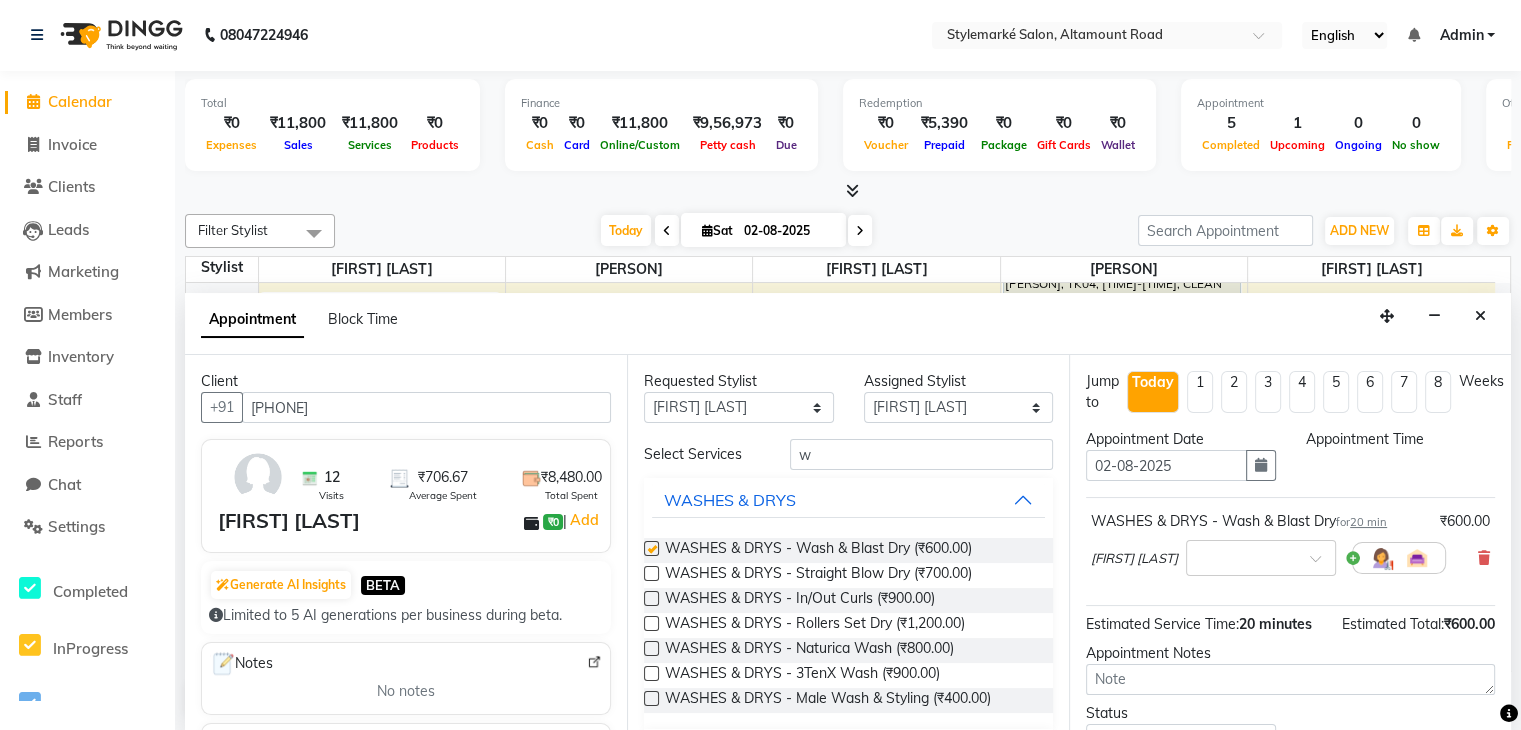 checkbox on "false" 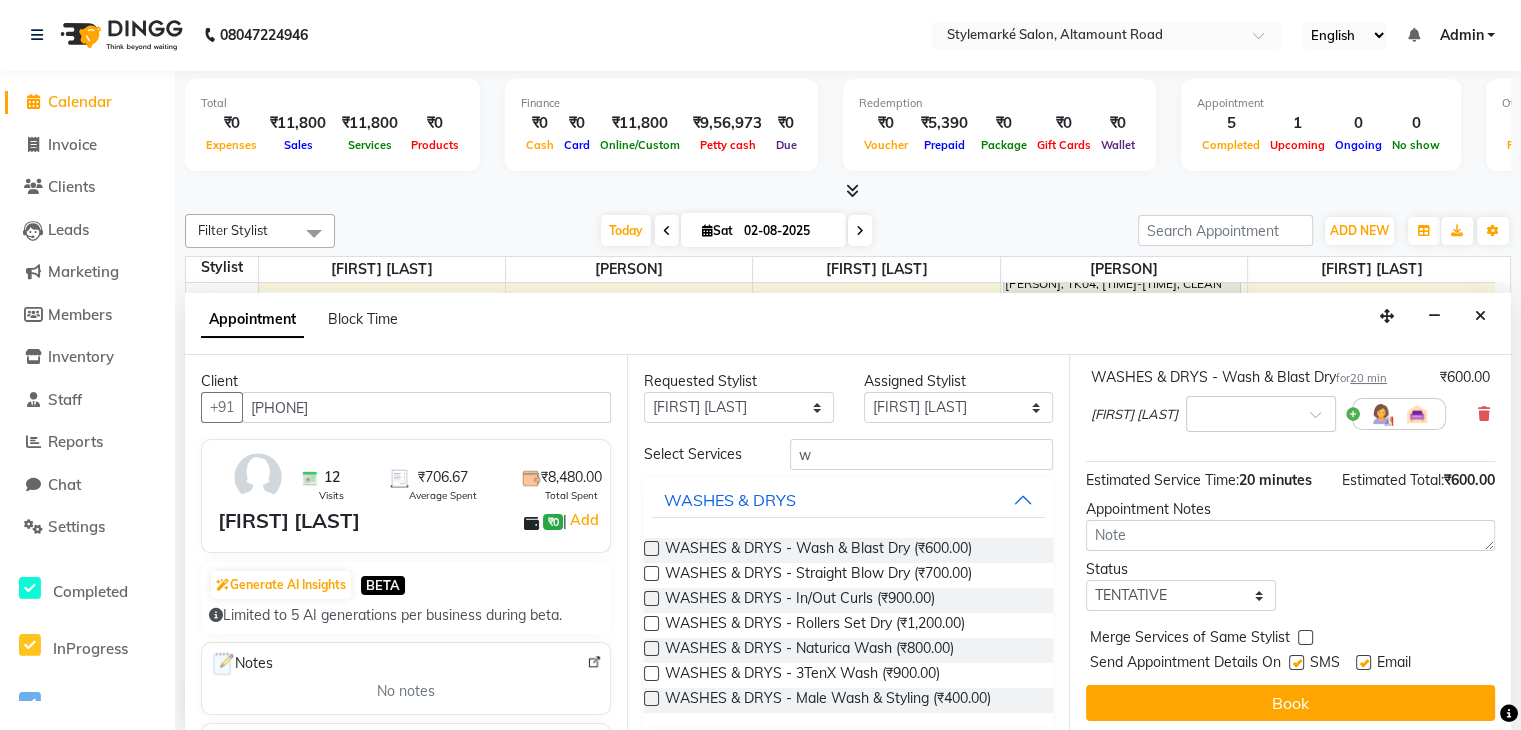 scroll, scrollTop: 152, scrollLeft: 0, axis: vertical 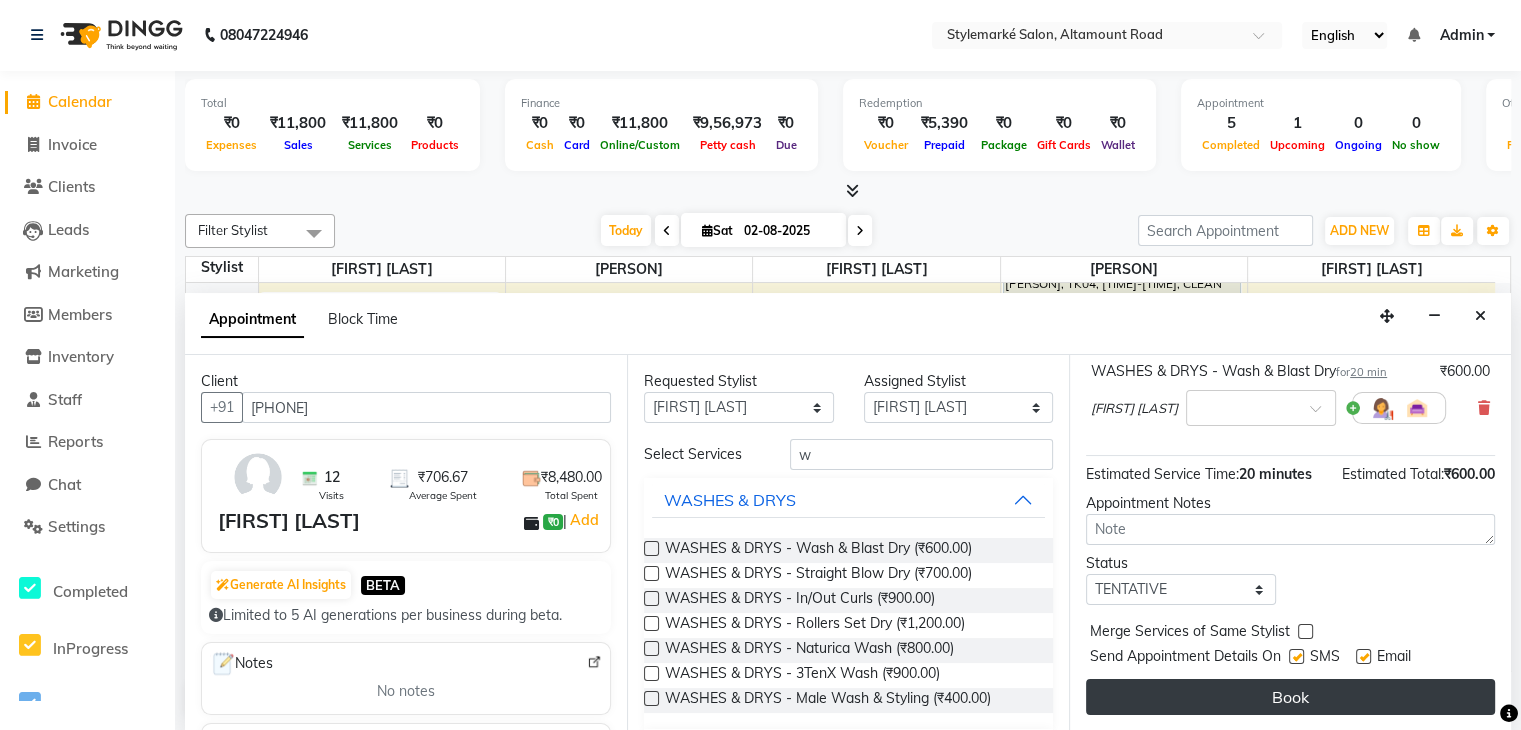 click on "Book" at bounding box center [1290, 697] 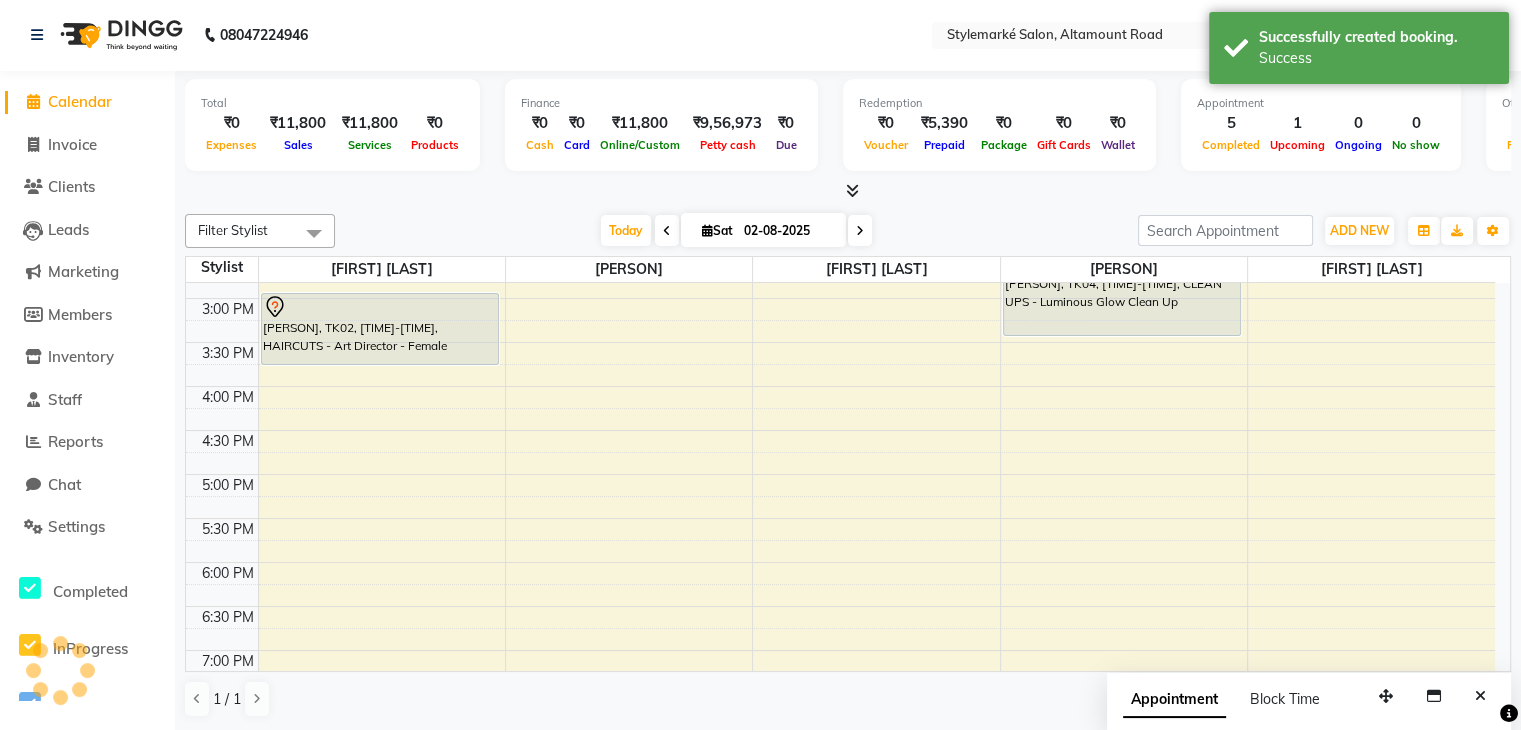 scroll, scrollTop: 0, scrollLeft: 0, axis: both 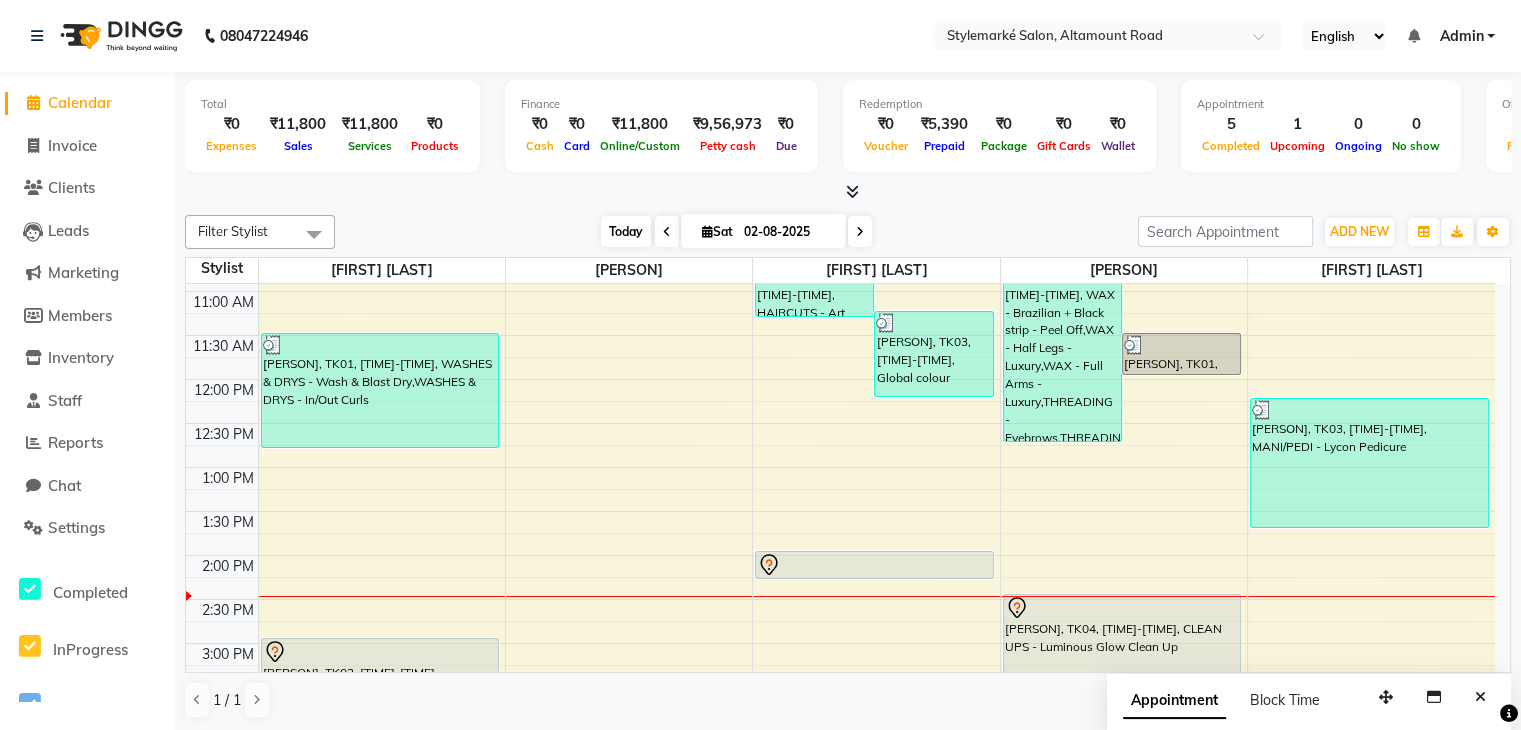 click on "Today" at bounding box center (626, 231) 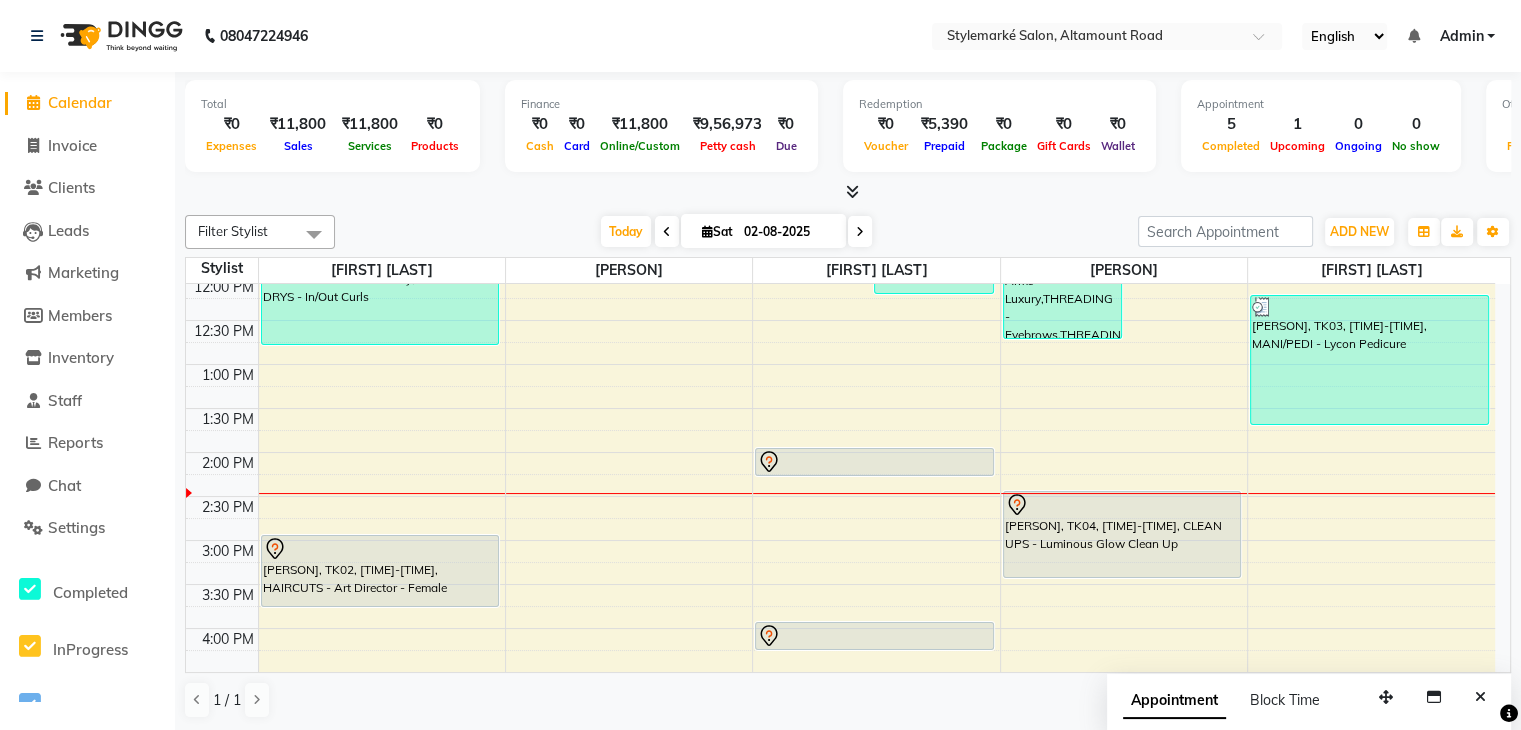scroll, scrollTop: 356, scrollLeft: 0, axis: vertical 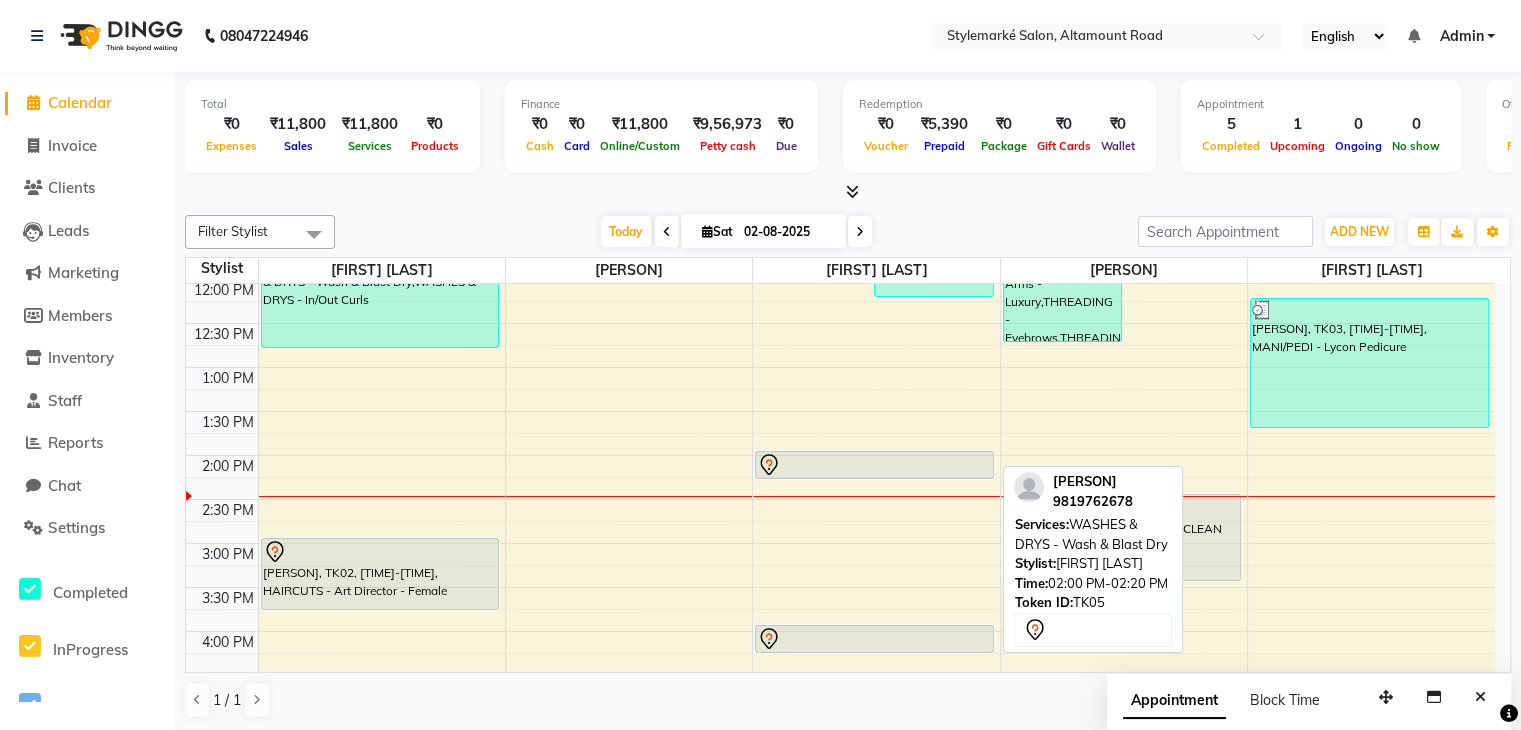 click at bounding box center (874, 465) 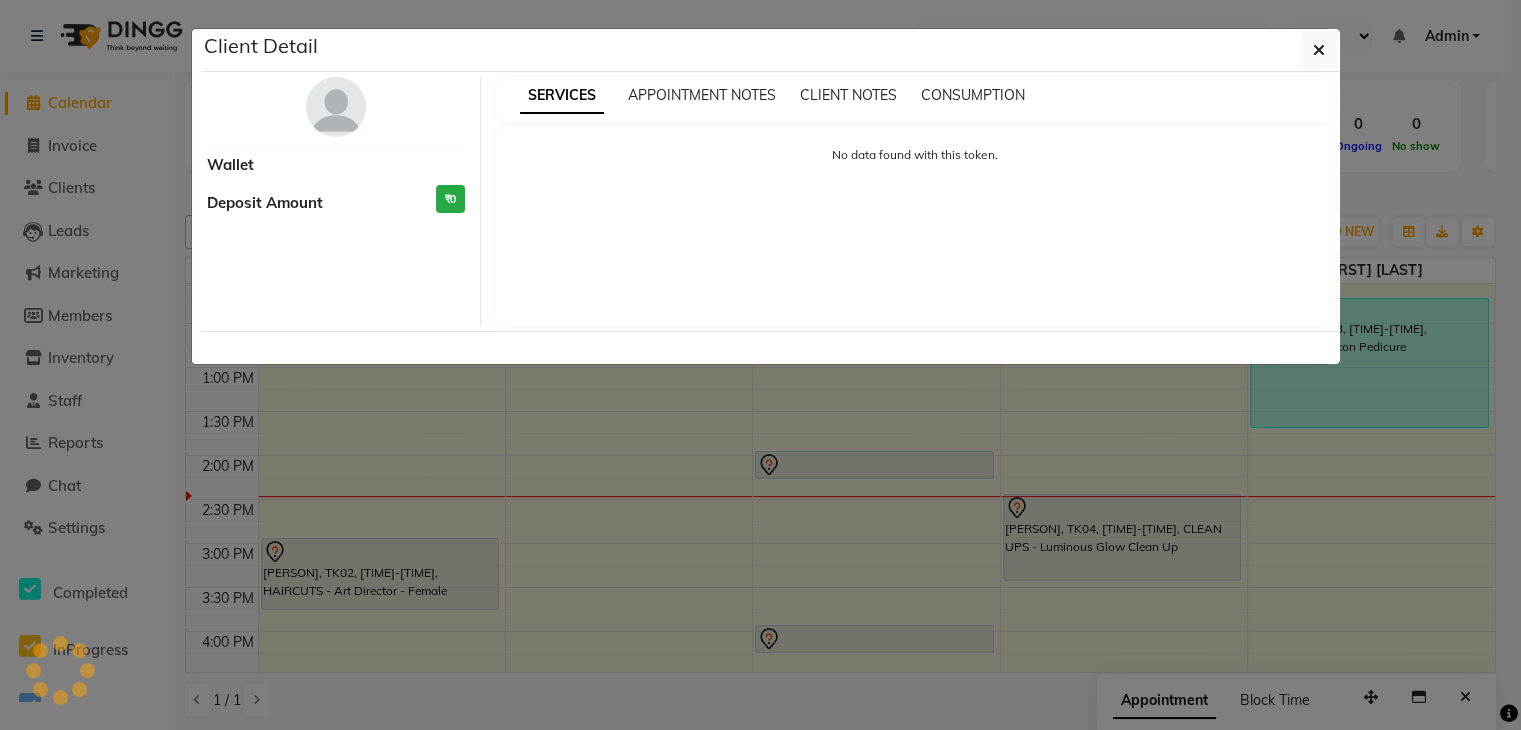 click on "Client Detail     Wallet Deposit Amount  ₹0  SERVICES APPOINTMENT NOTES CLIENT NOTES CONSUMPTION No data found with this token." 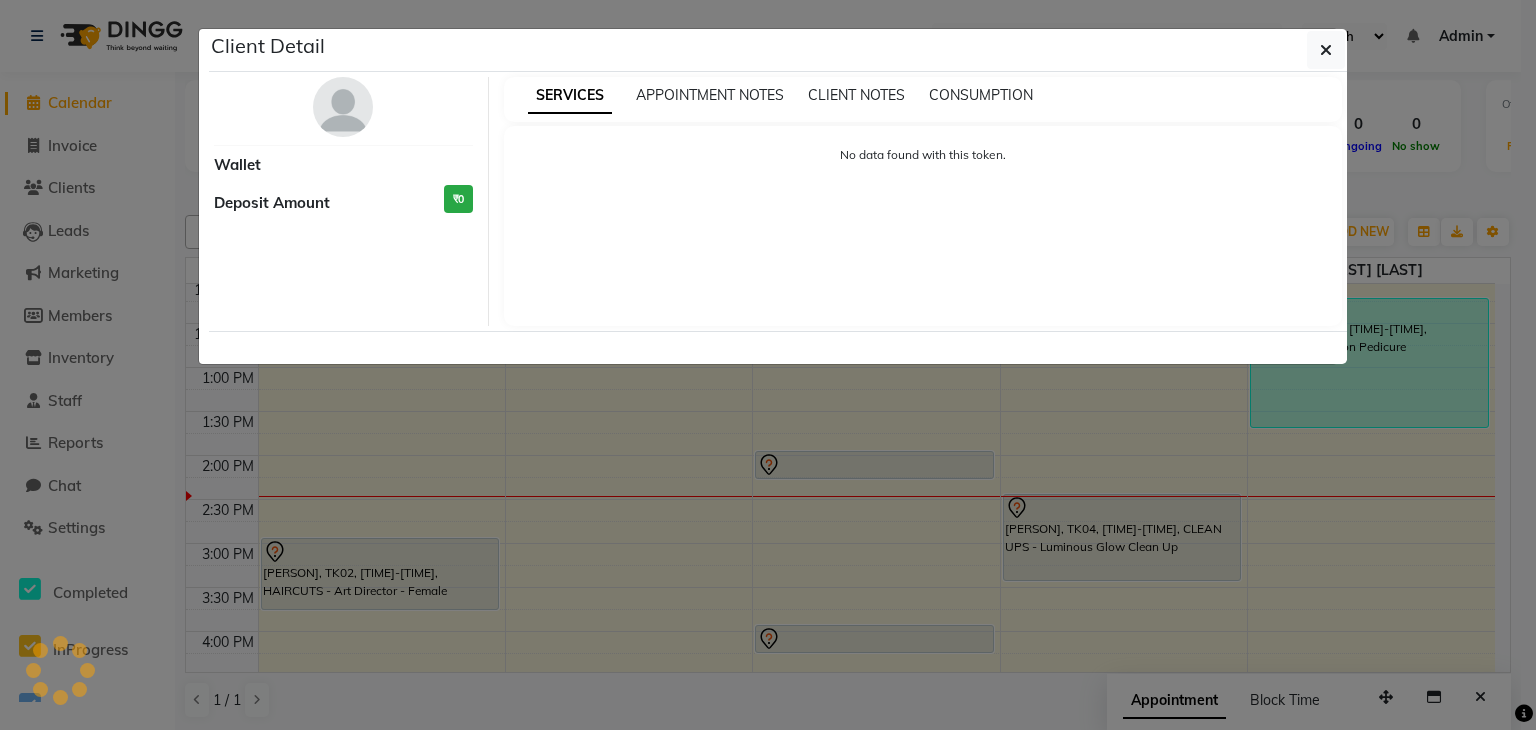click on "SERVICES APPOINTMENT NOTES CLIENT NOTES CONSUMPTION No data found with this token." at bounding box center (923, 201) 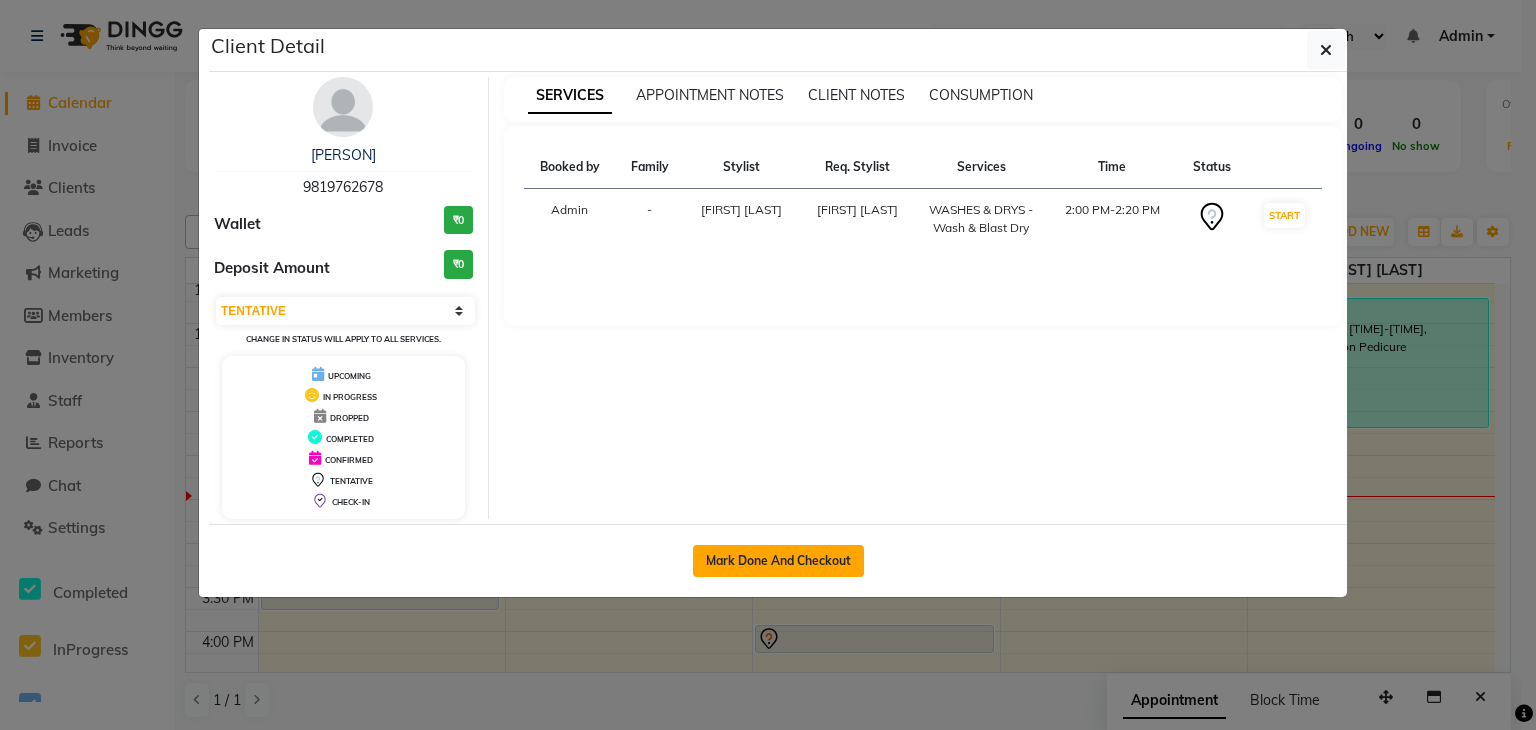 click on "Mark Done And Checkout" 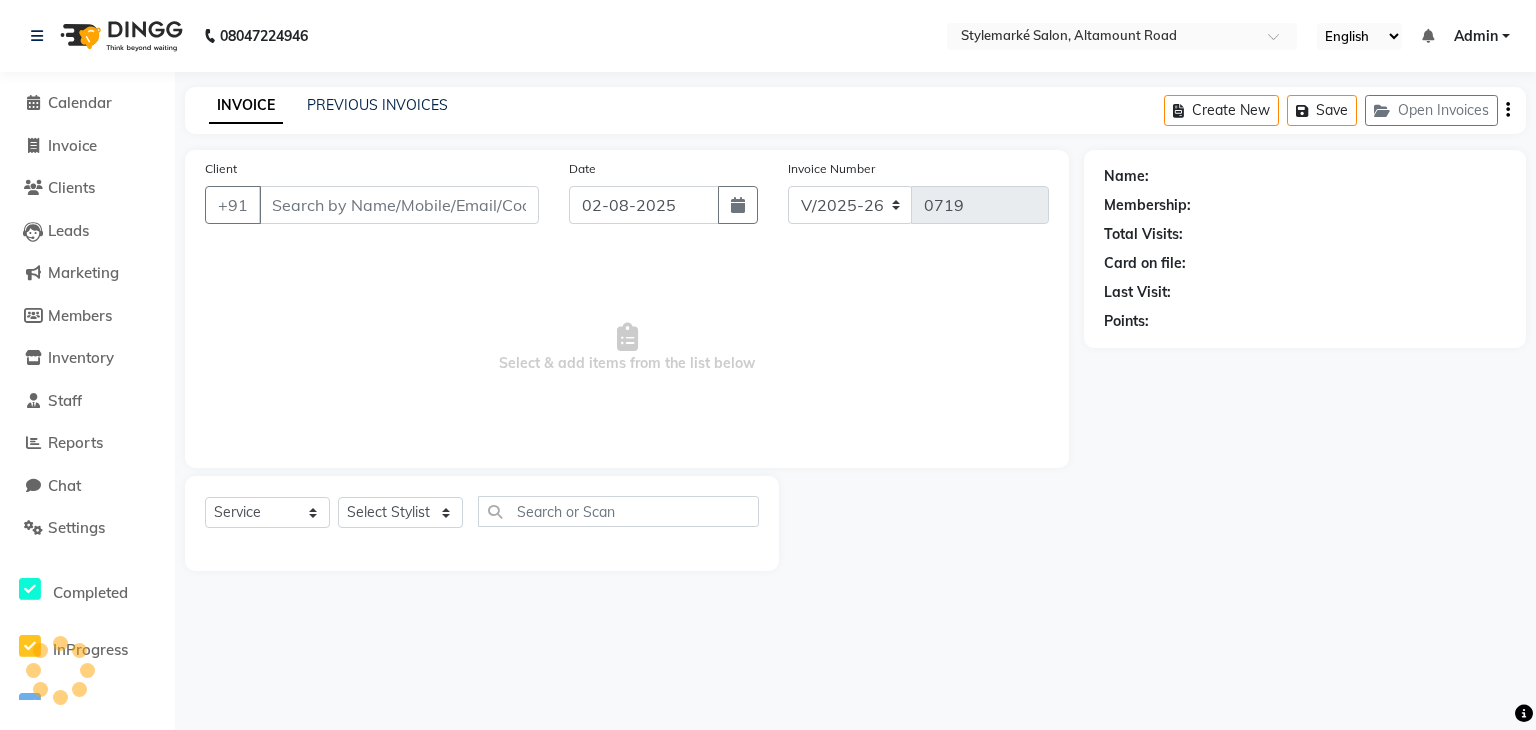 type on "9819762678" 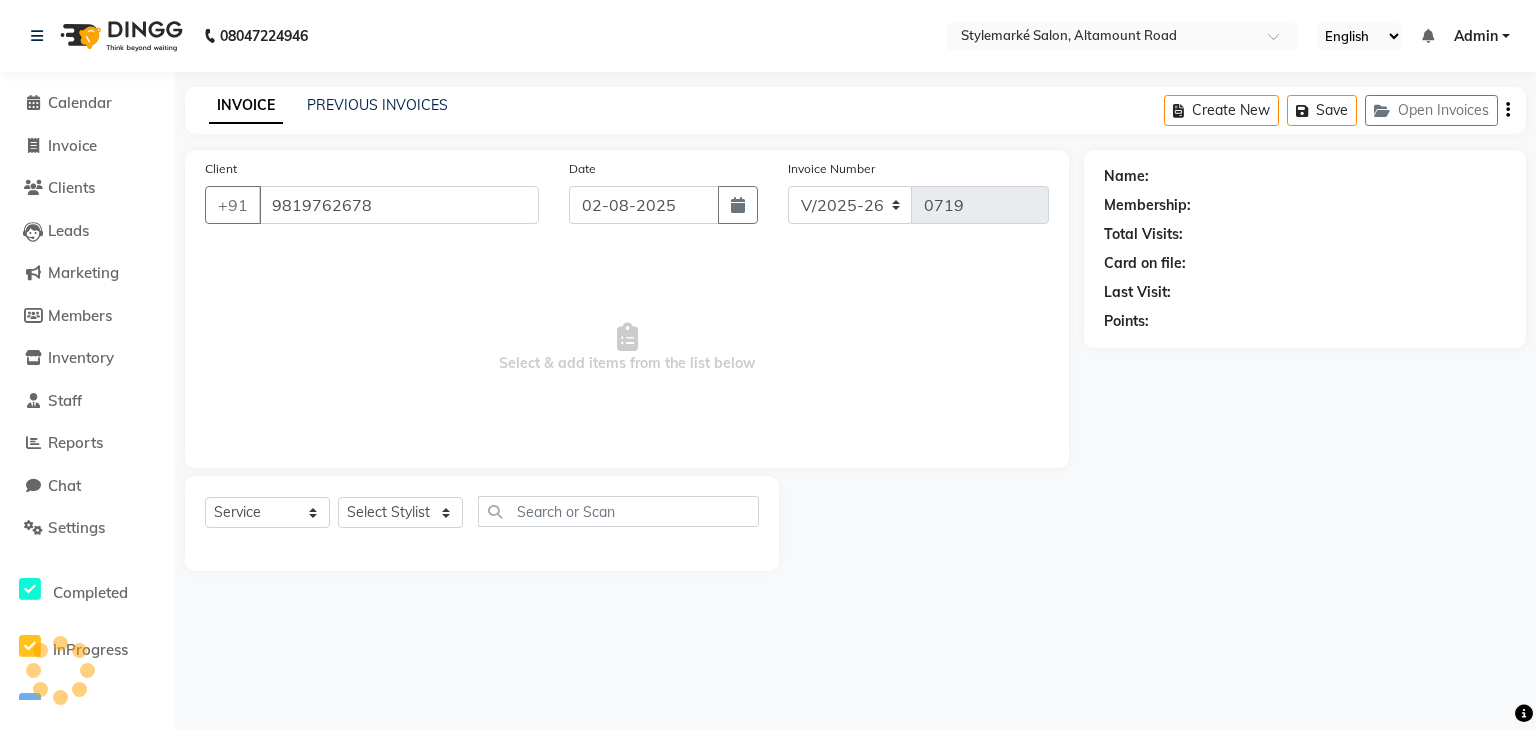 select on "71241" 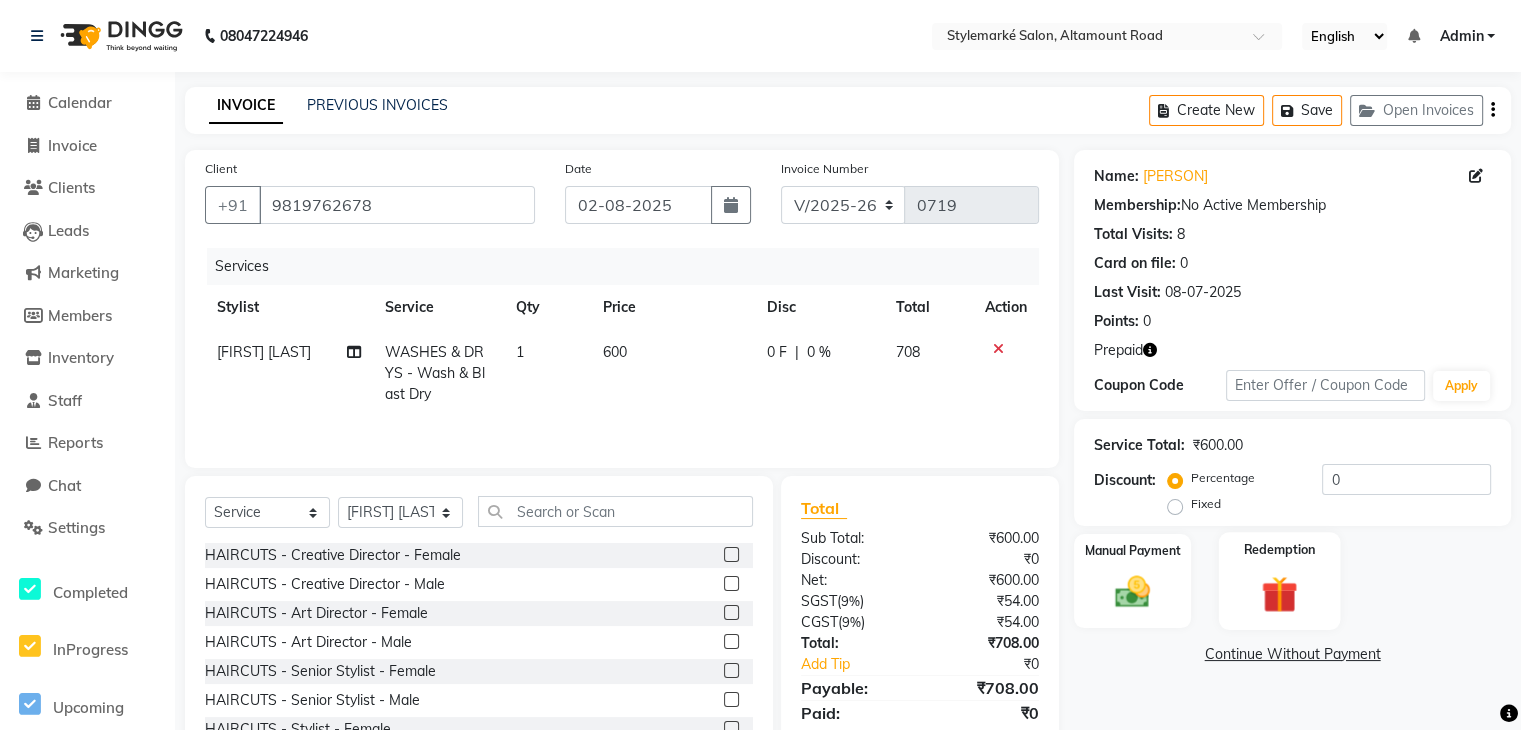 click 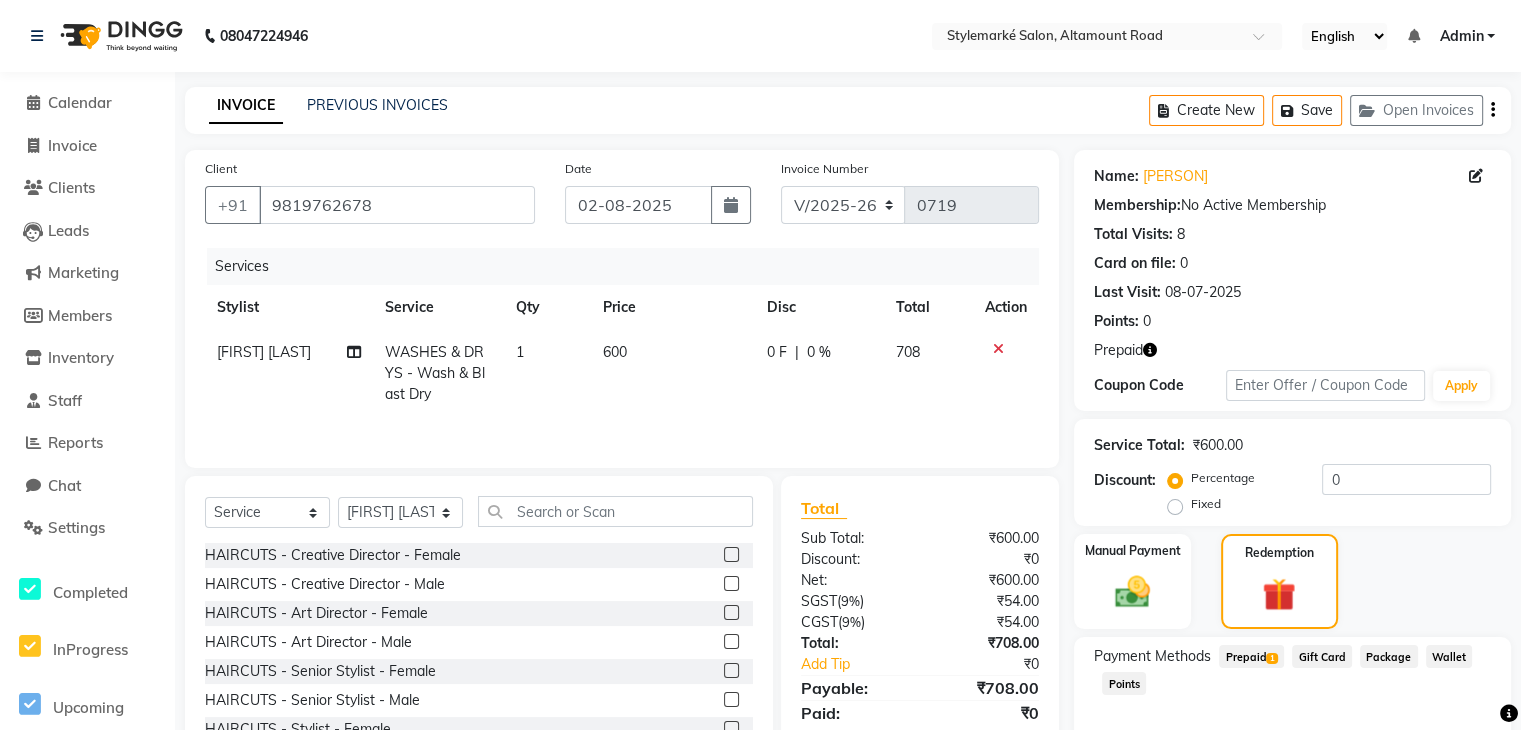 click on "Prepaid  1" 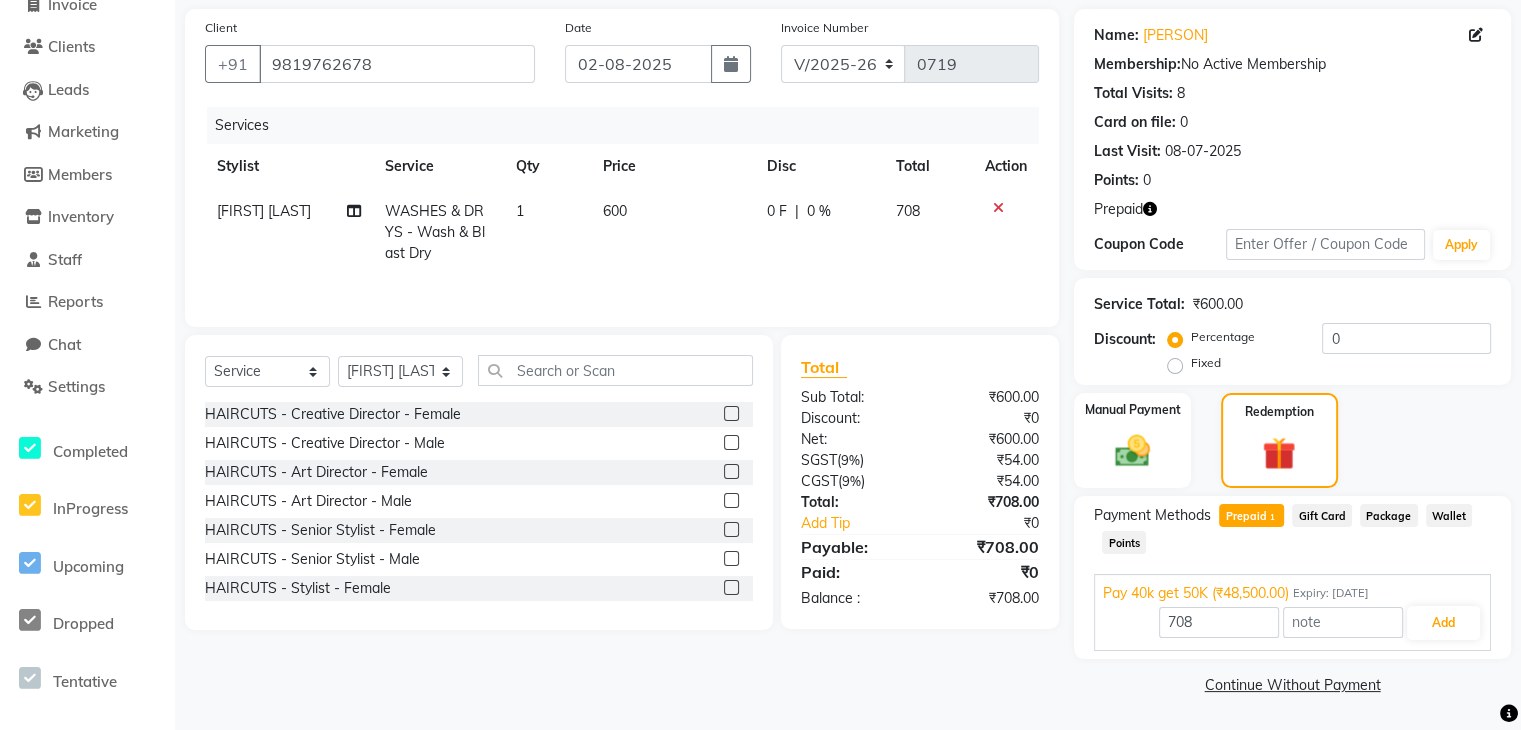 scroll, scrollTop: 0, scrollLeft: 0, axis: both 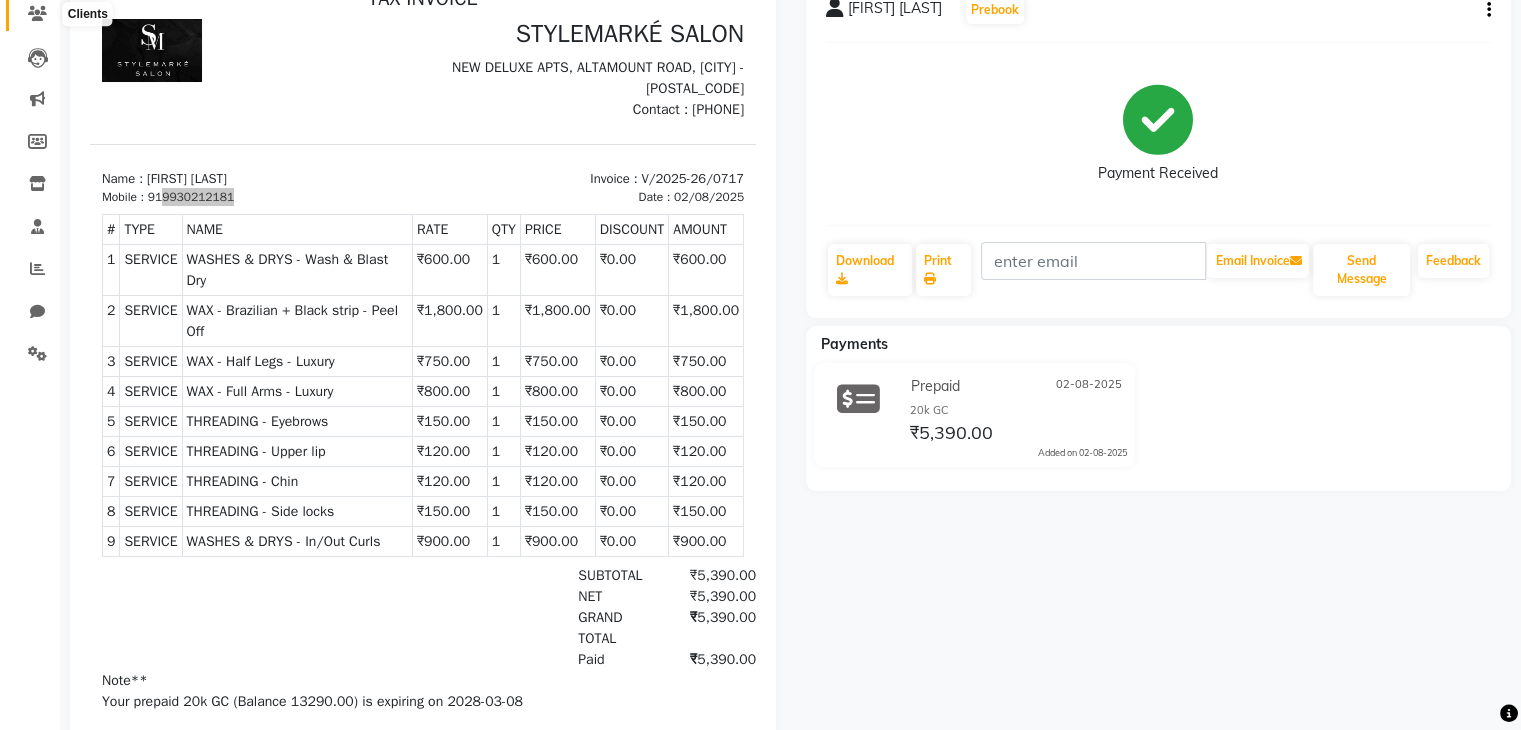 click 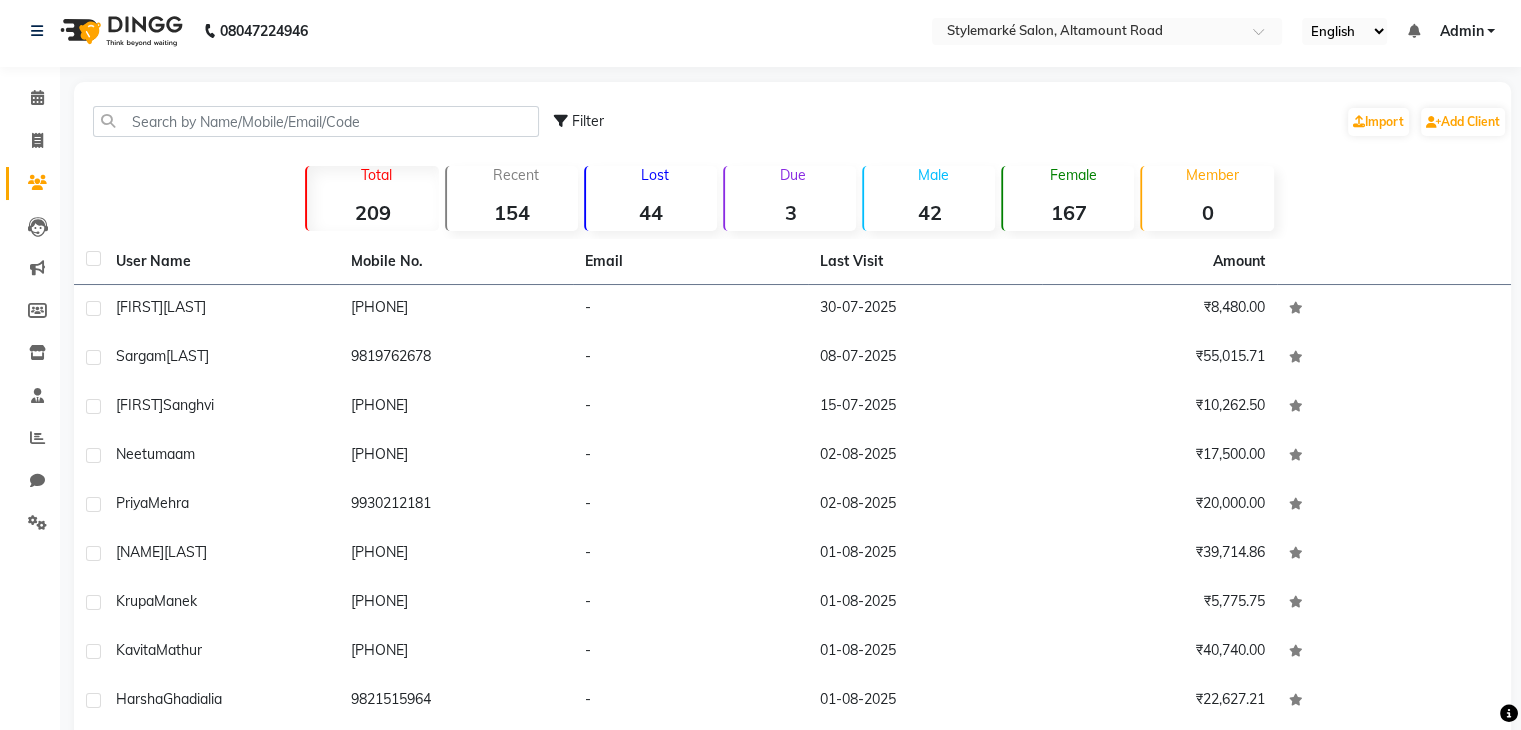 scroll, scrollTop: 0, scrollLeft: 0, axis: both 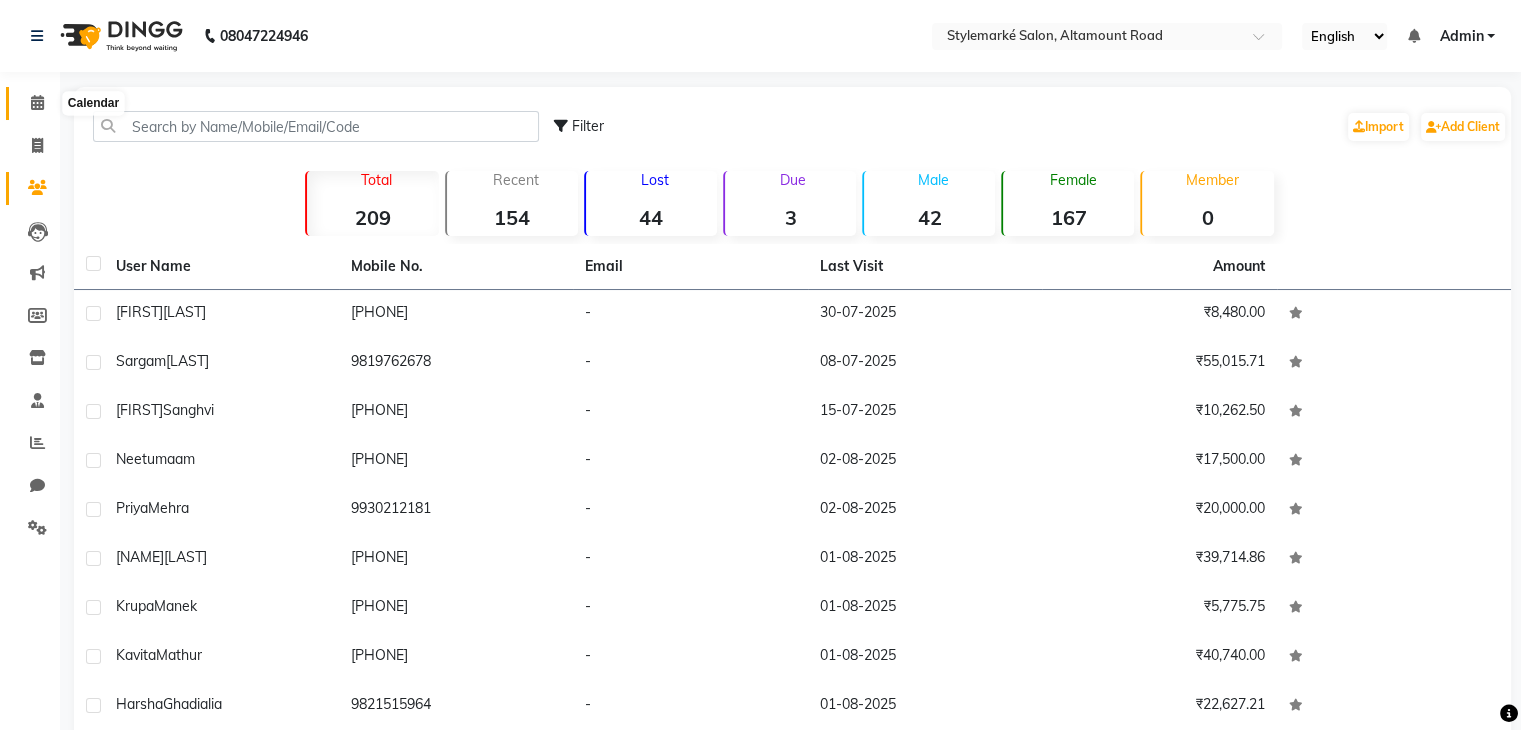 click 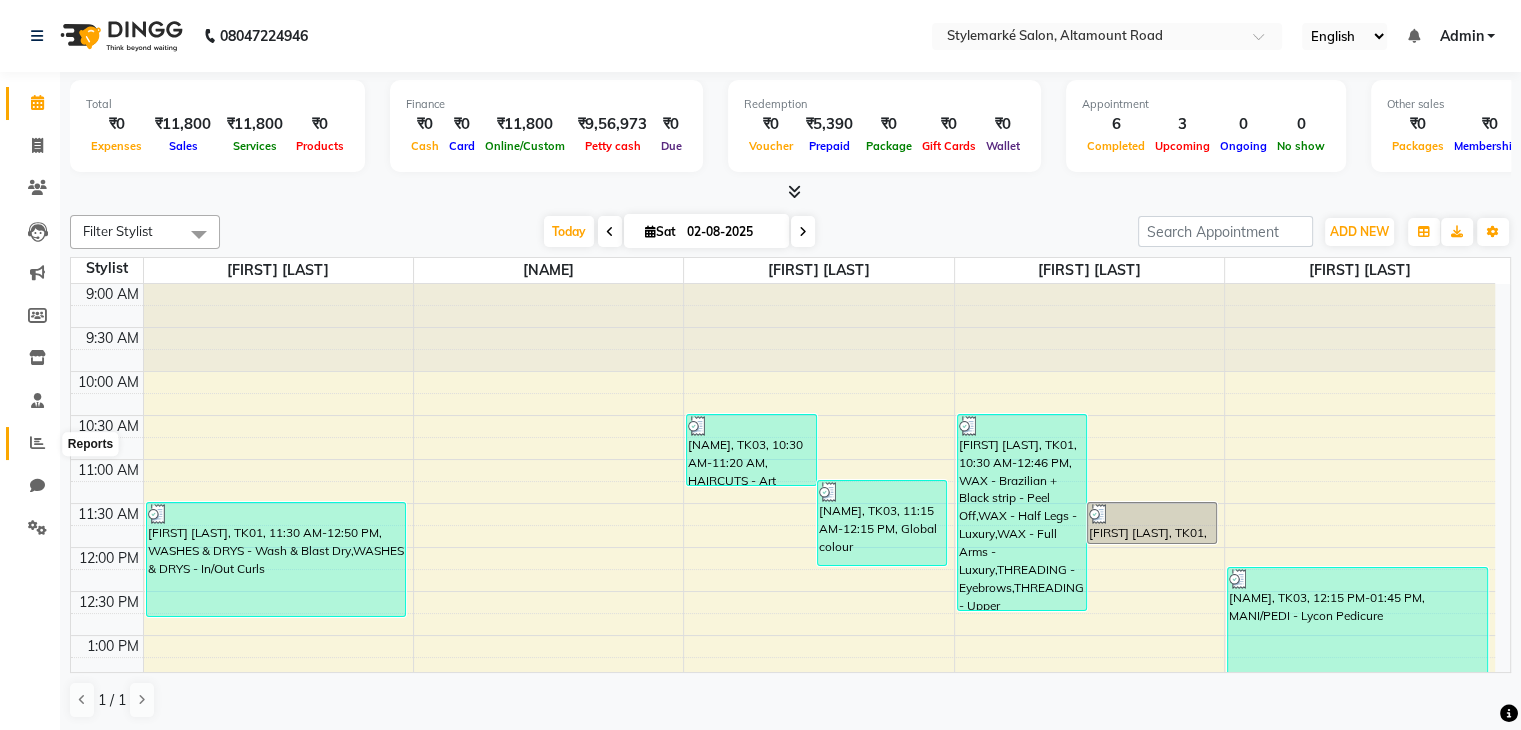 click 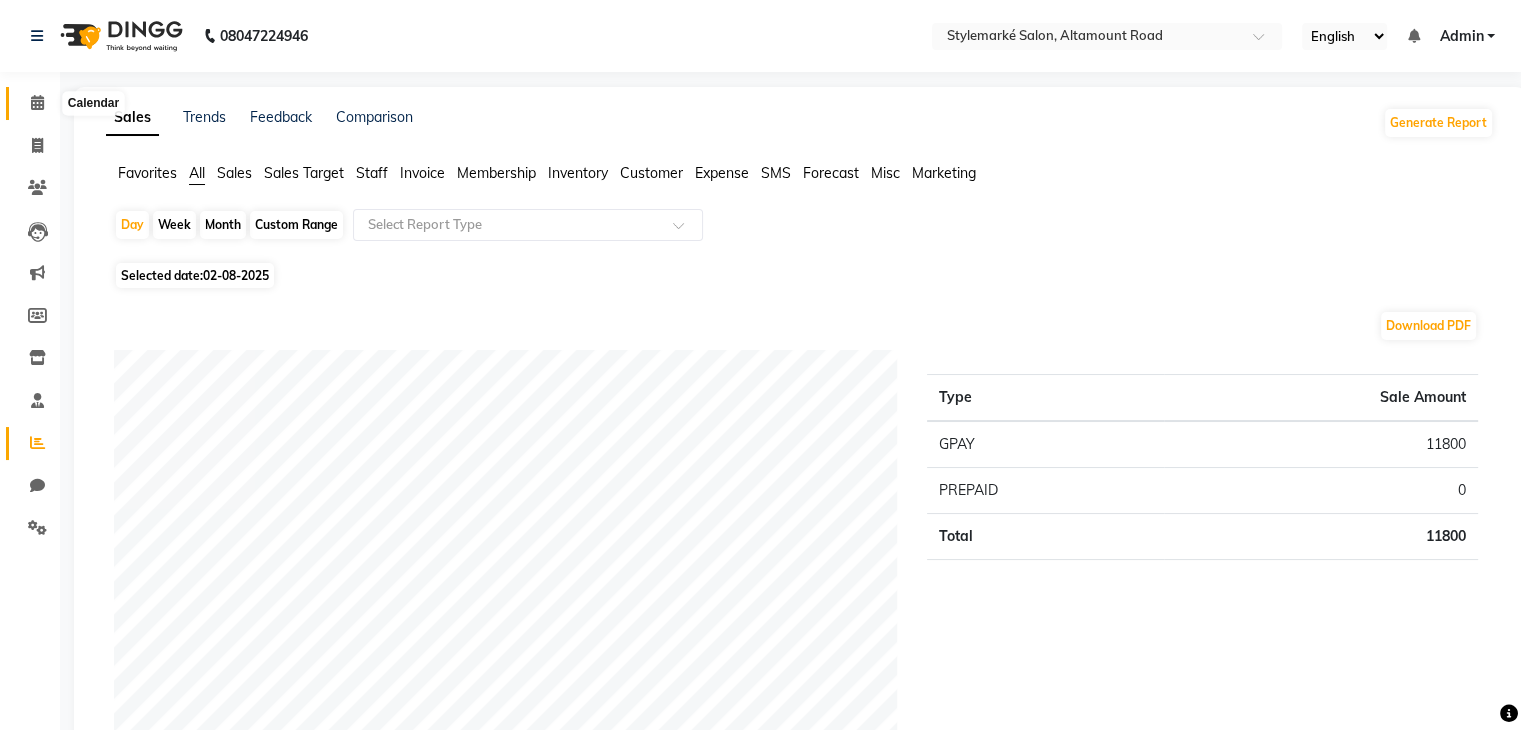 click 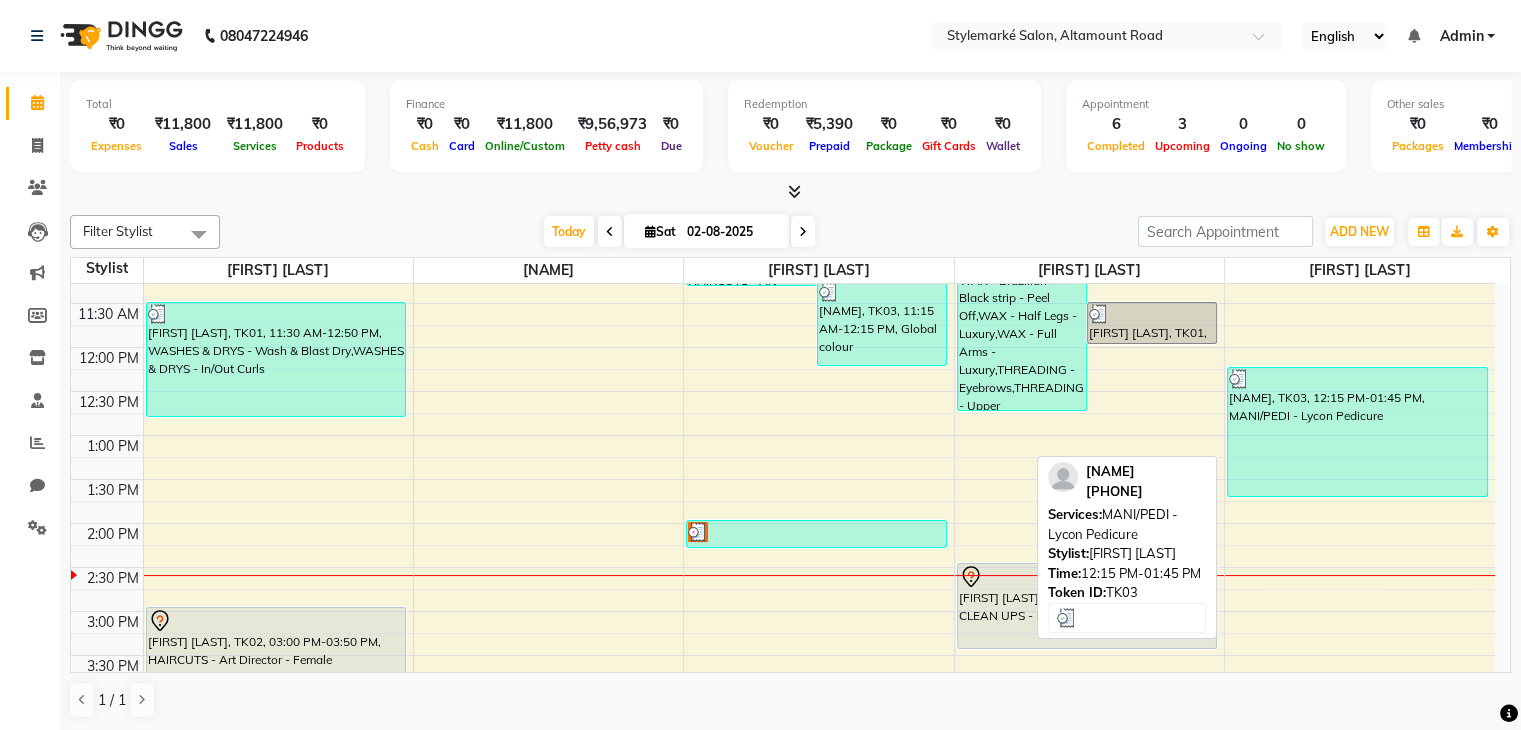 scroll, scrollTop: 300, scrollLeft: 0, axis: vertical 